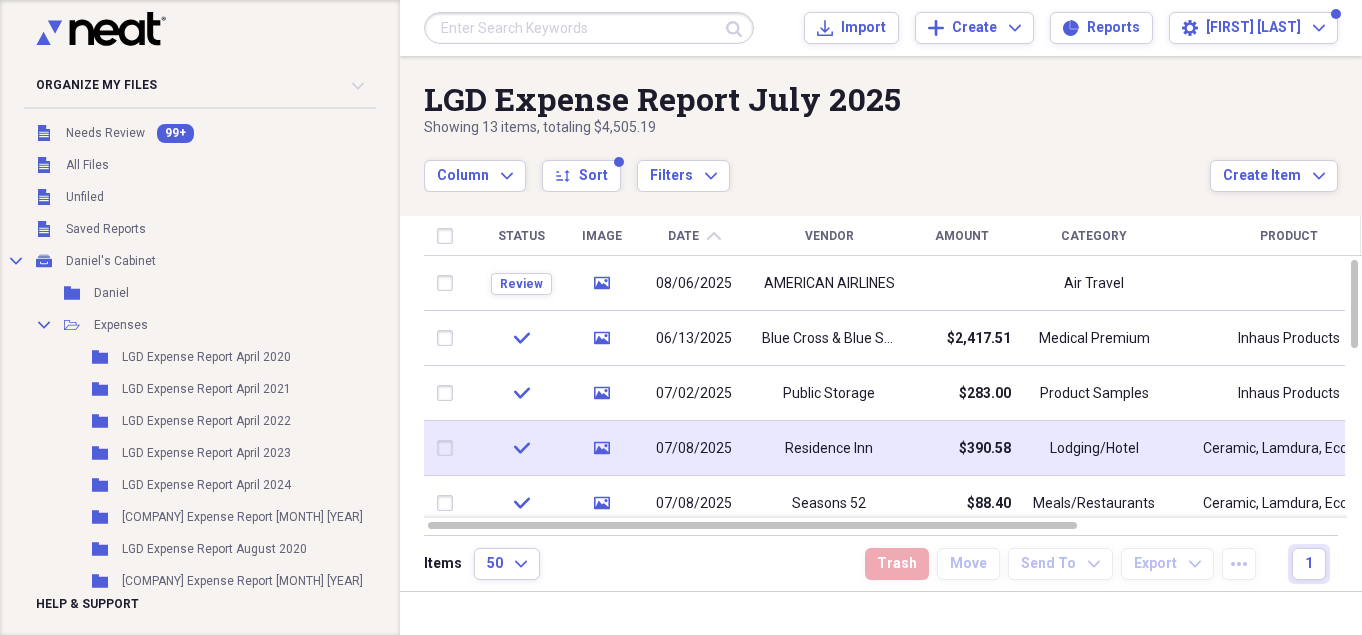 scroll, scrollTop: 0, scrollLeft: 0, axis: both 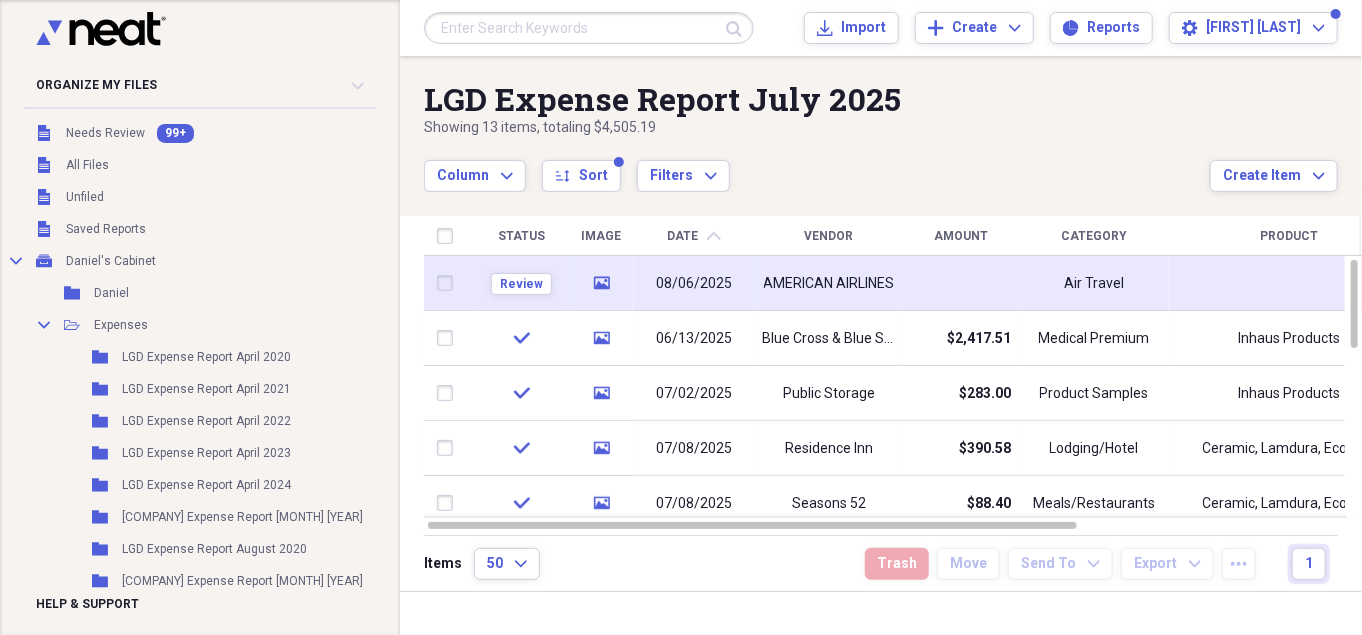 click on "AMERICAN AIRLINES" at bounding box center (829, 283) 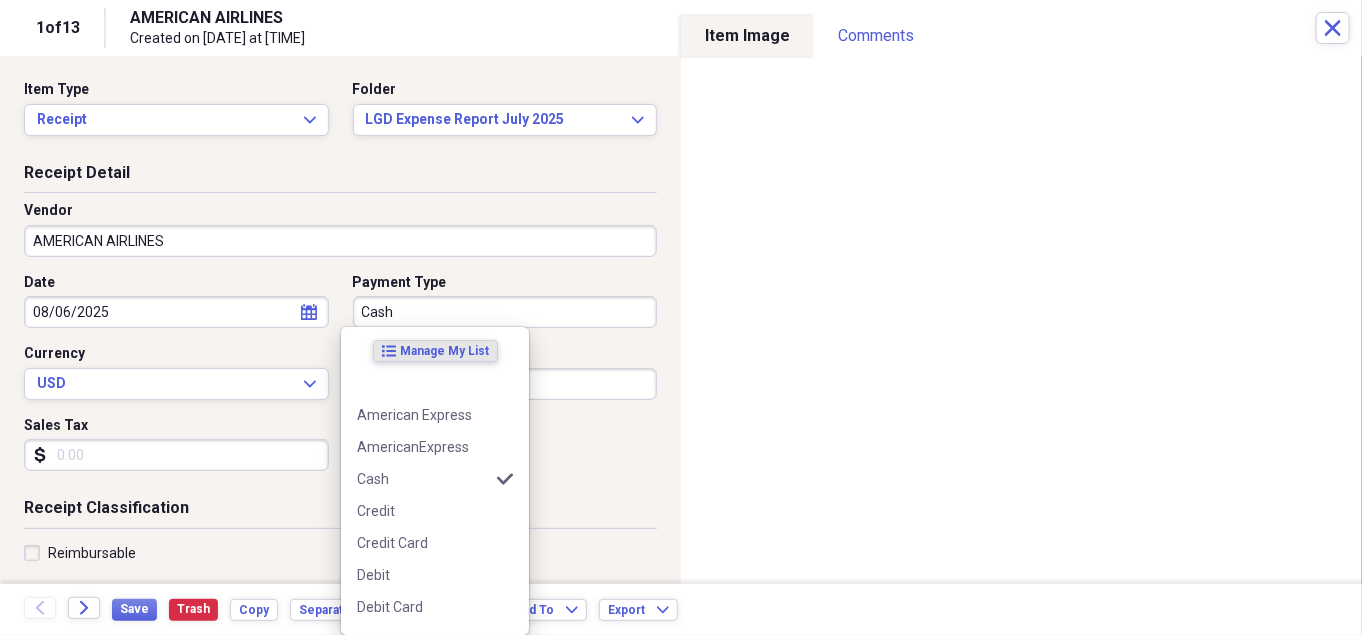 click on "Cash" at bounding box center [505, 312] 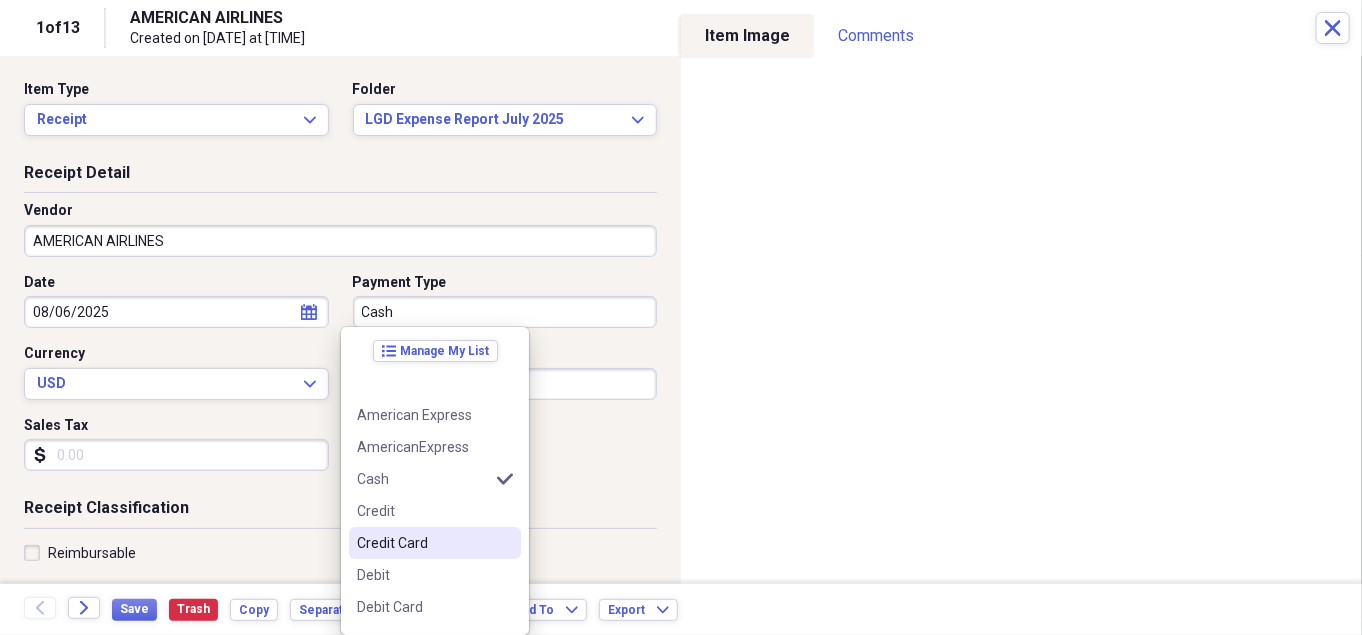 click on "Credit Card" at bounding box center [423, 543] 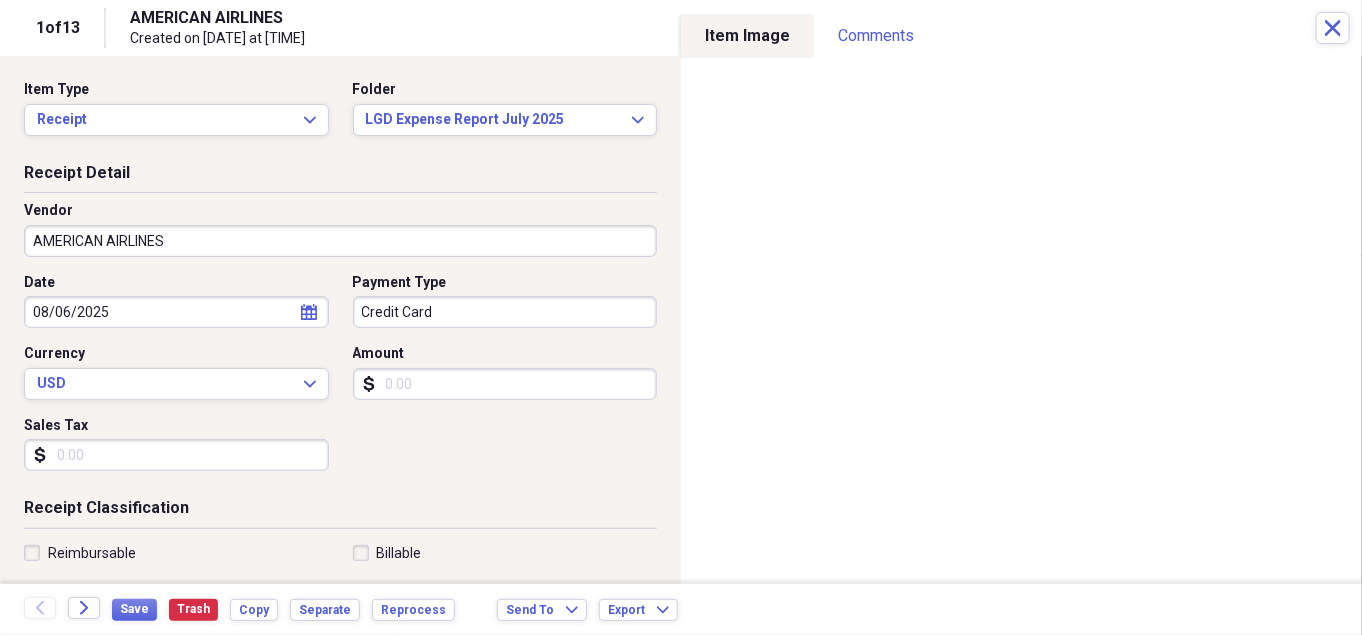 click on "Amount" at bounding box center [505, 384] 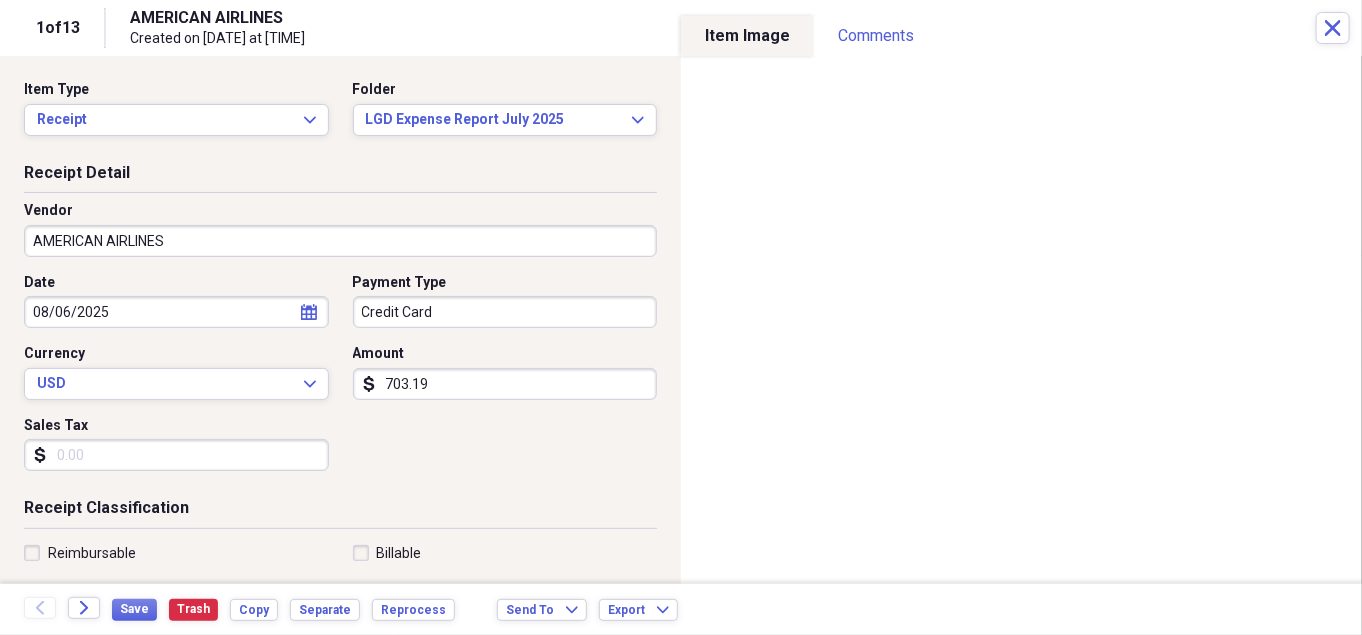 type on "703.19" 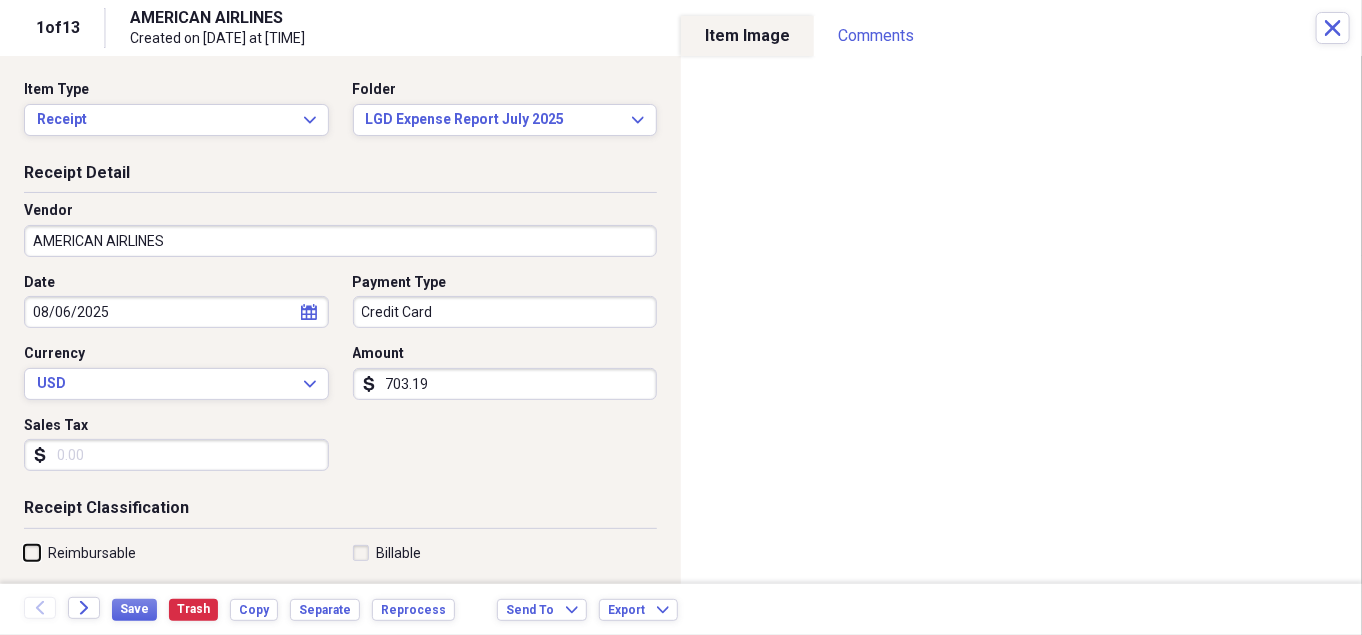 click on "Reimbursable" at bounding box center [24, 552] 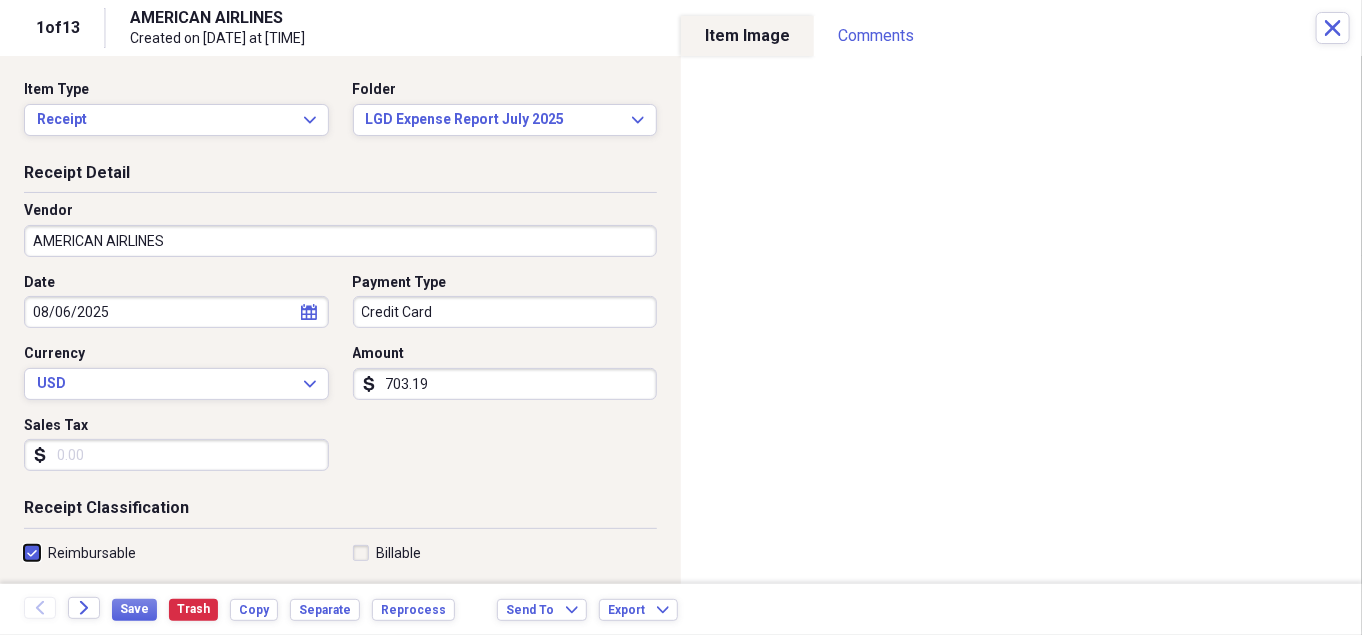 checkbox on "true" 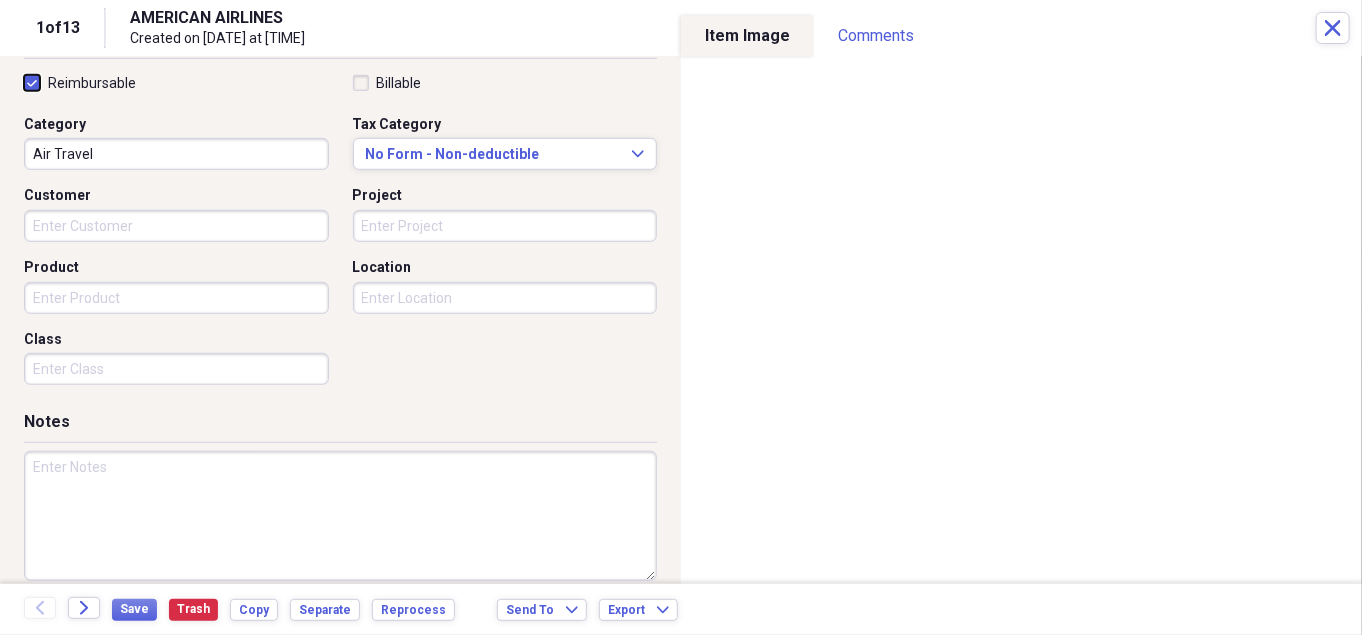 scroll, scrollTop: 485, scrollLeft: 0, axis: vertical 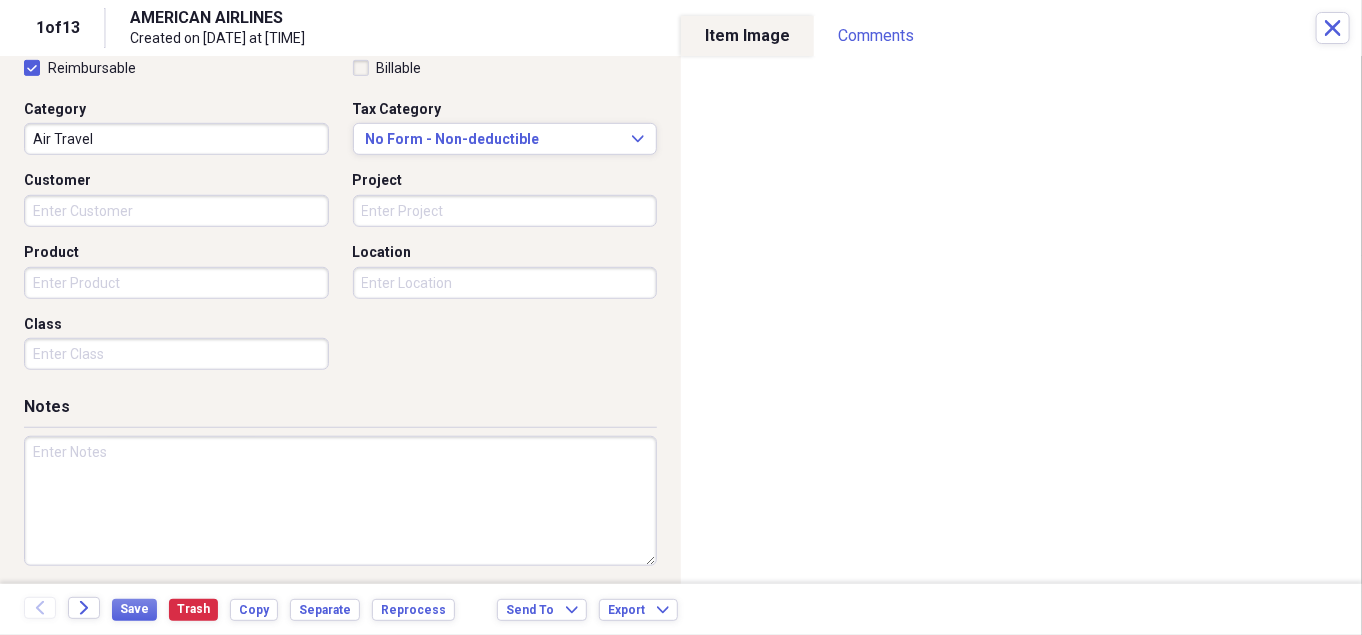 click at bounding box center (340, 501) 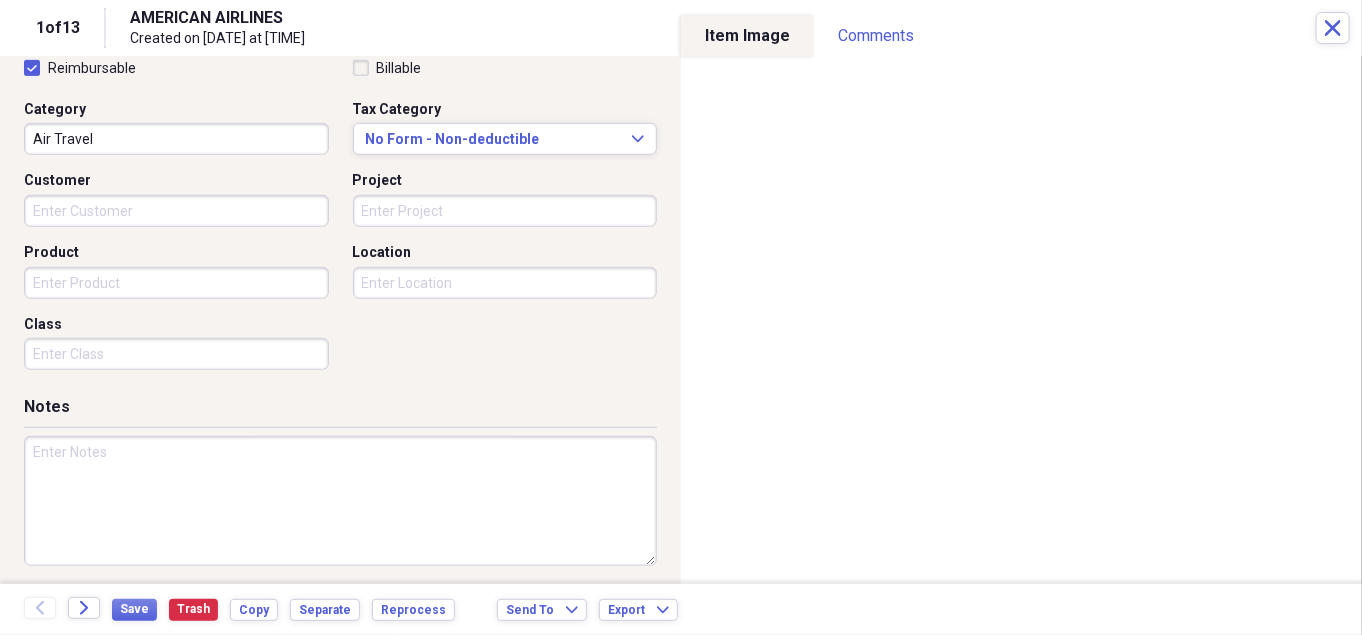 paste on "[NUMBER]" 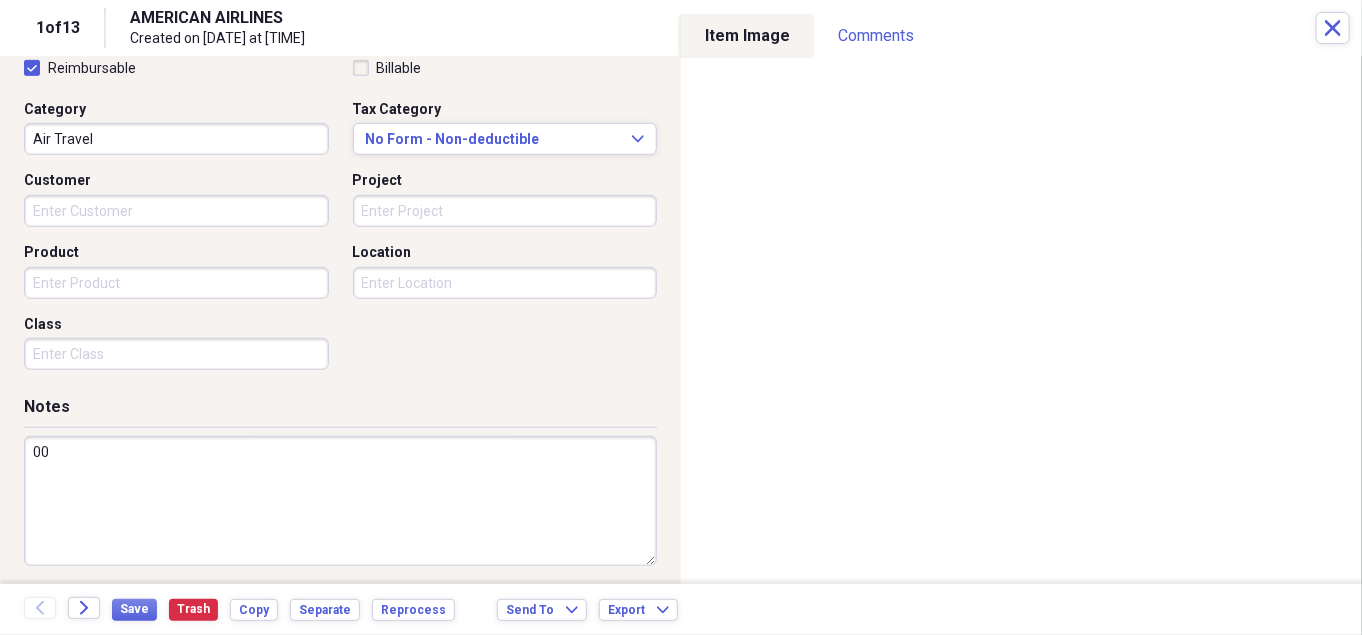 type on "0" 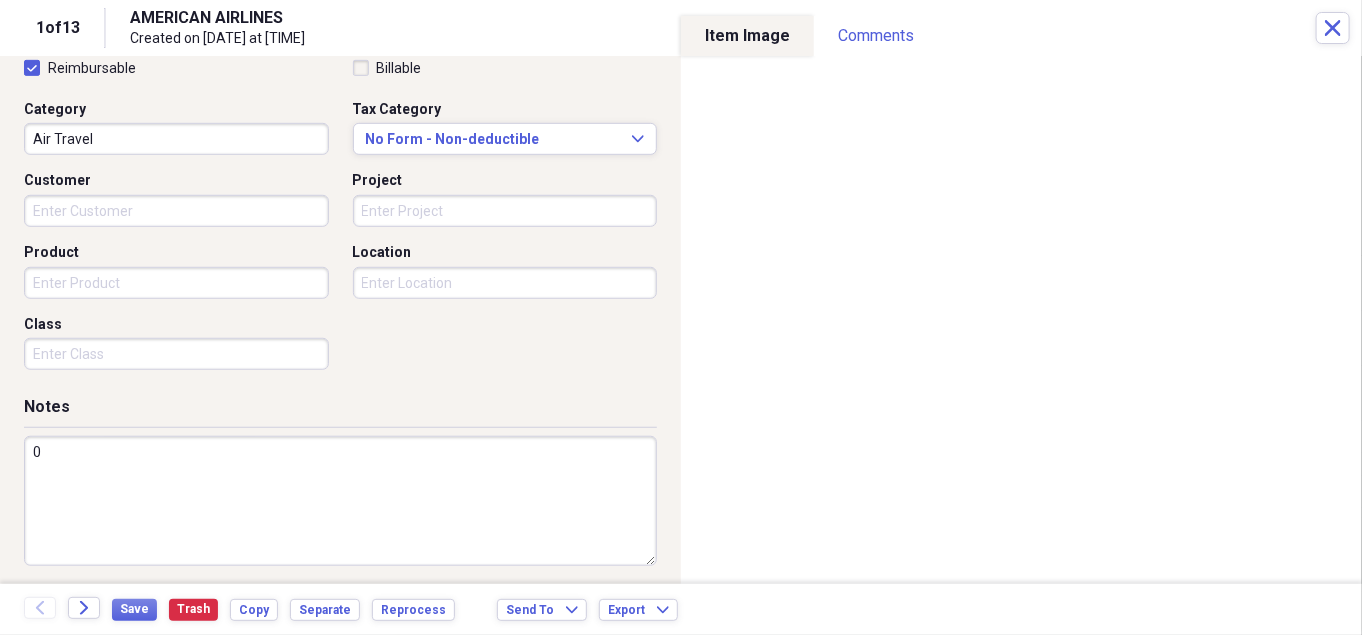 type 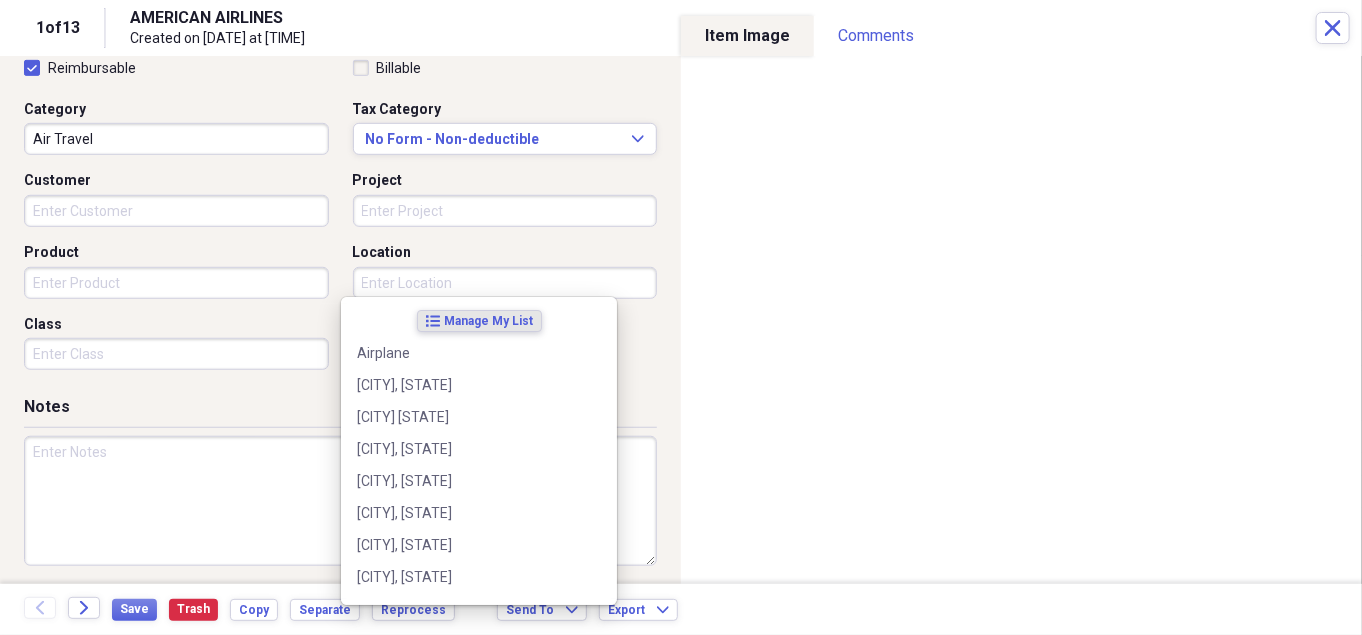 click on "Location" at bounding box center [505, 283] 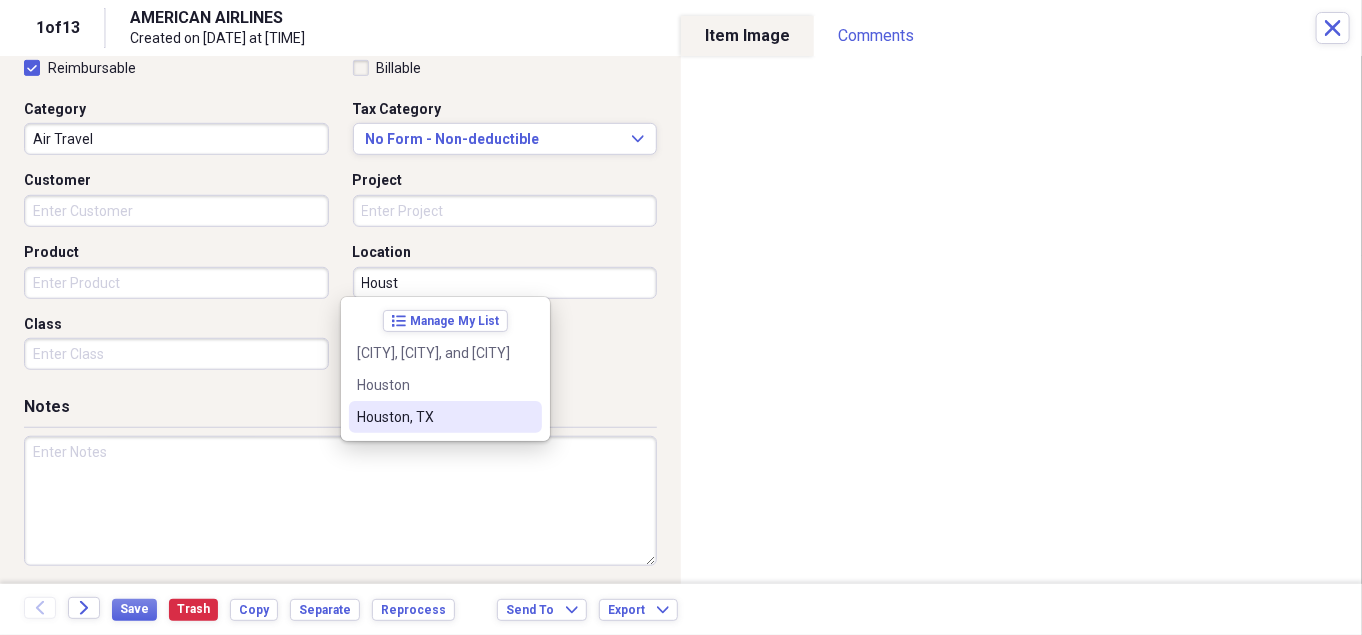 click on "Houston, TX" at bounding box center (445, 417) 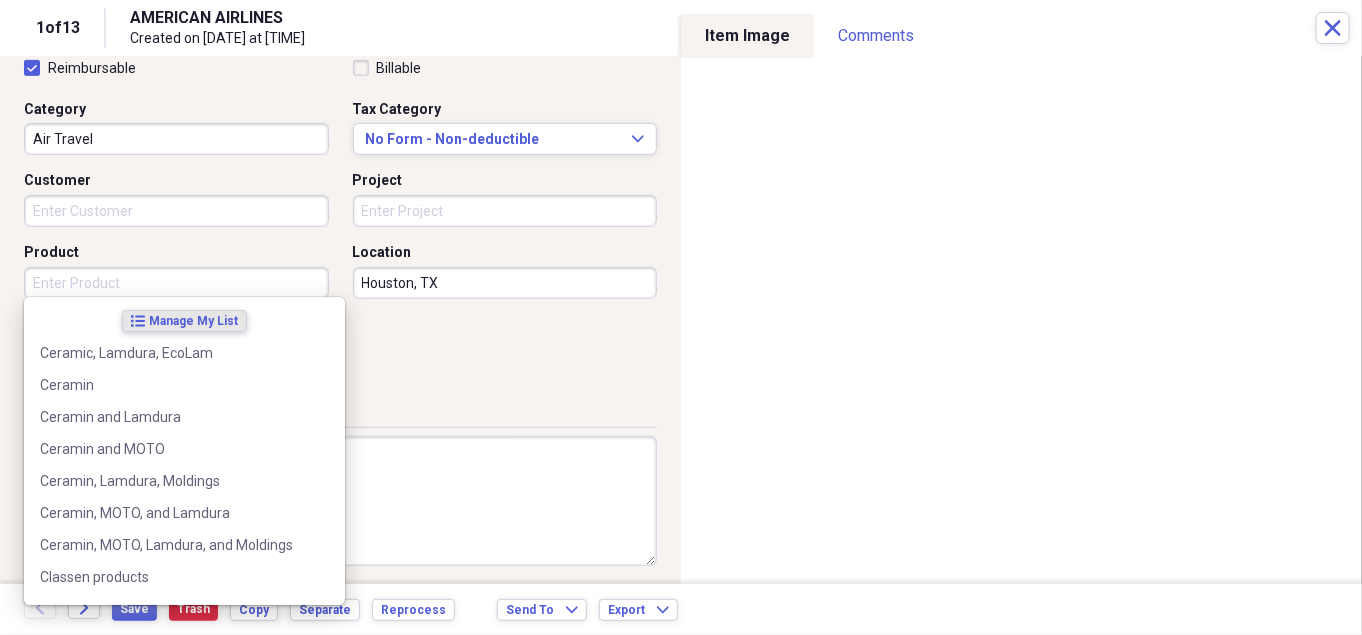 click on "Product" at bounding box center (176, 283) 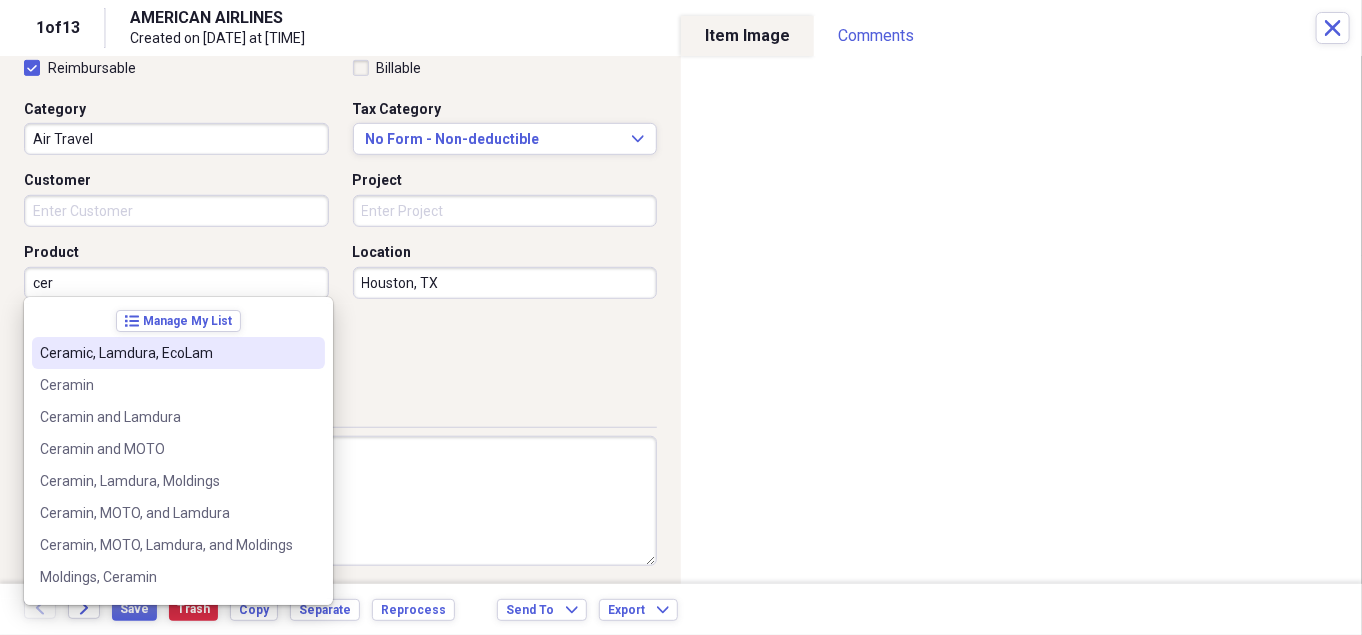 click on "Ceramic, Lamdura, EcoLam" at bounding box center [166, 353] 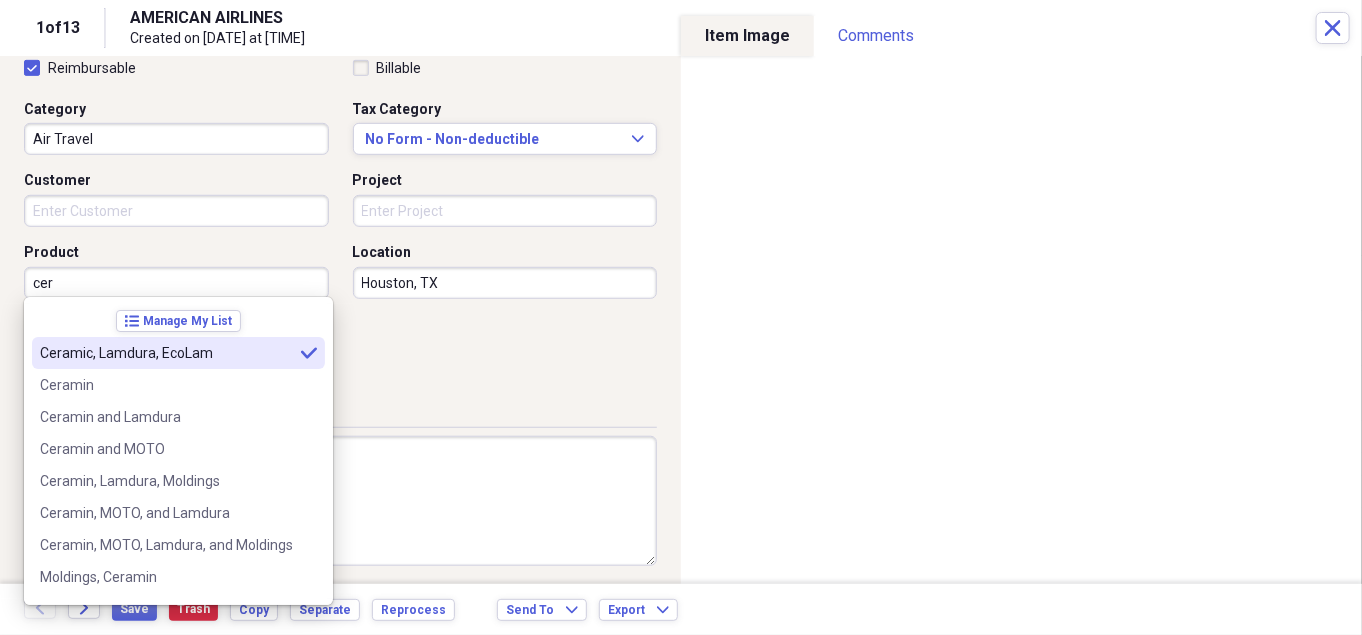 type on "Ceramic, Lamdura, EcoLam" 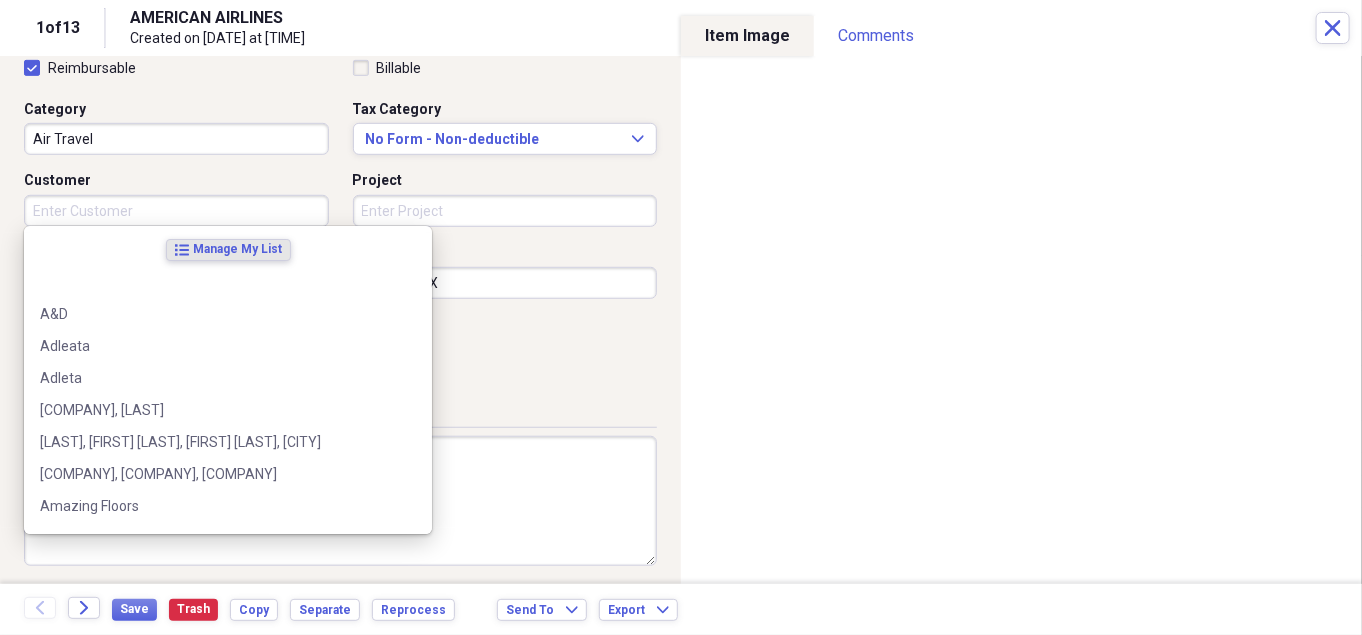 click on "Customer" at bounding box center (176, 211) 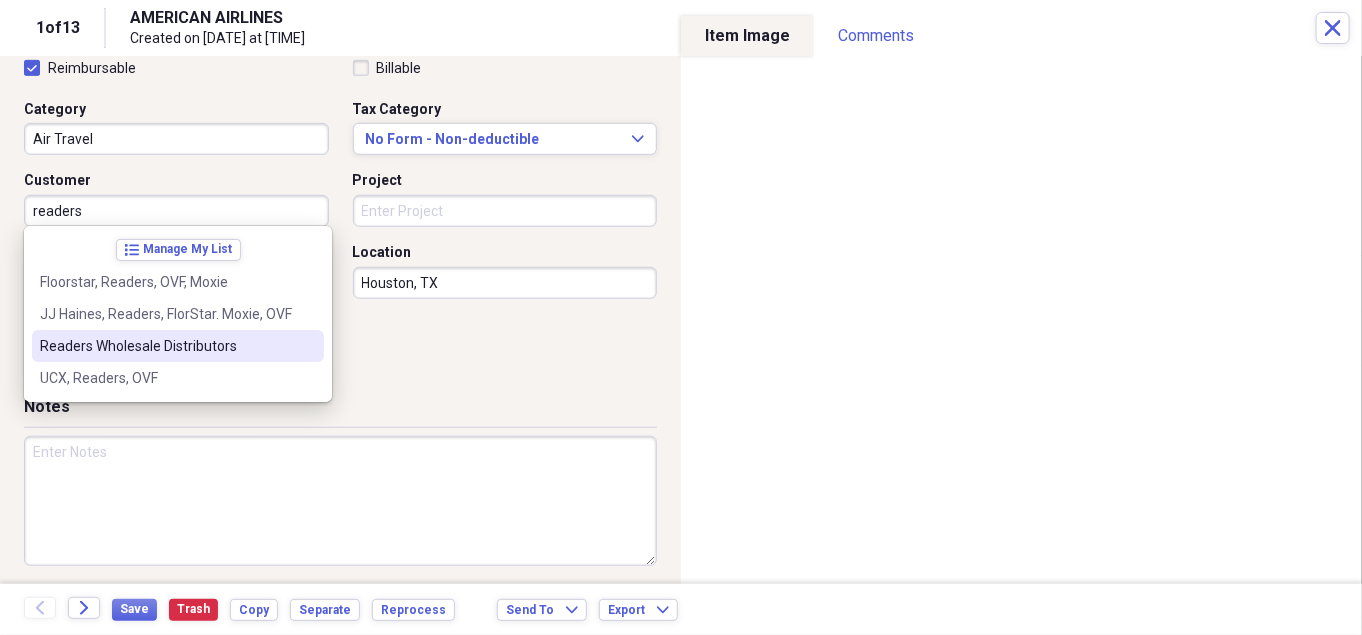 click on "Readers Wholesale Distributors" at bounding box center (178, 346) 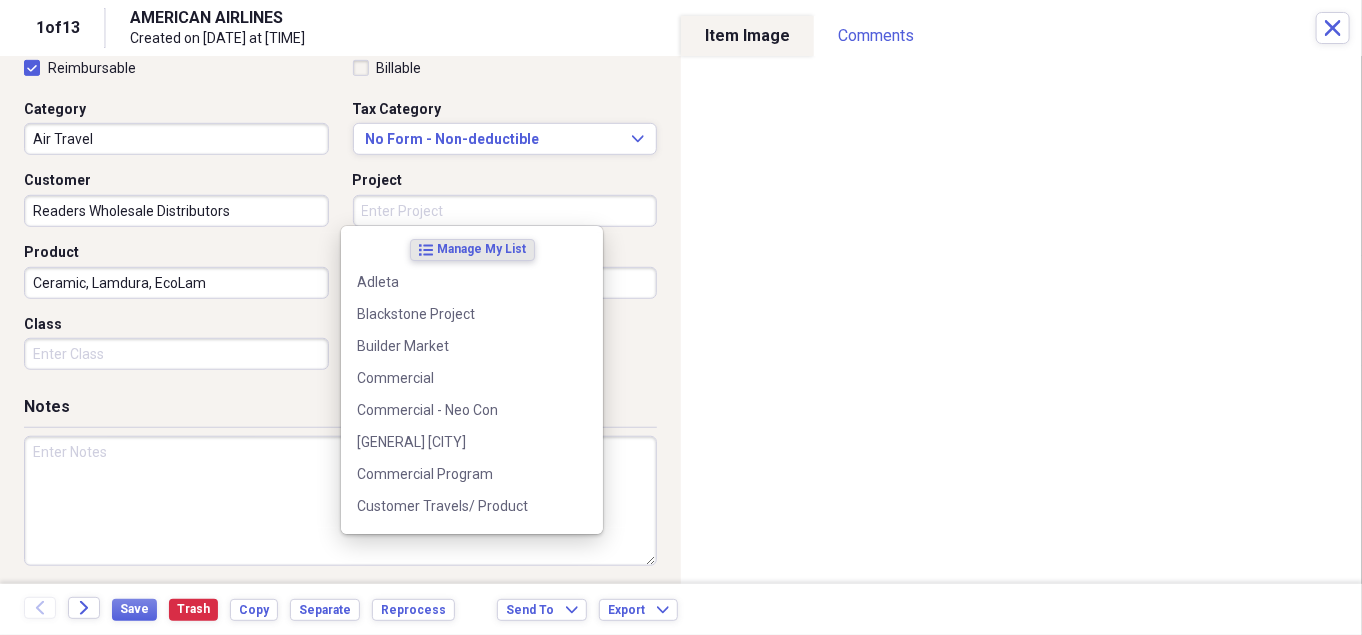 click on "Project" at bounding box center [505, 211] 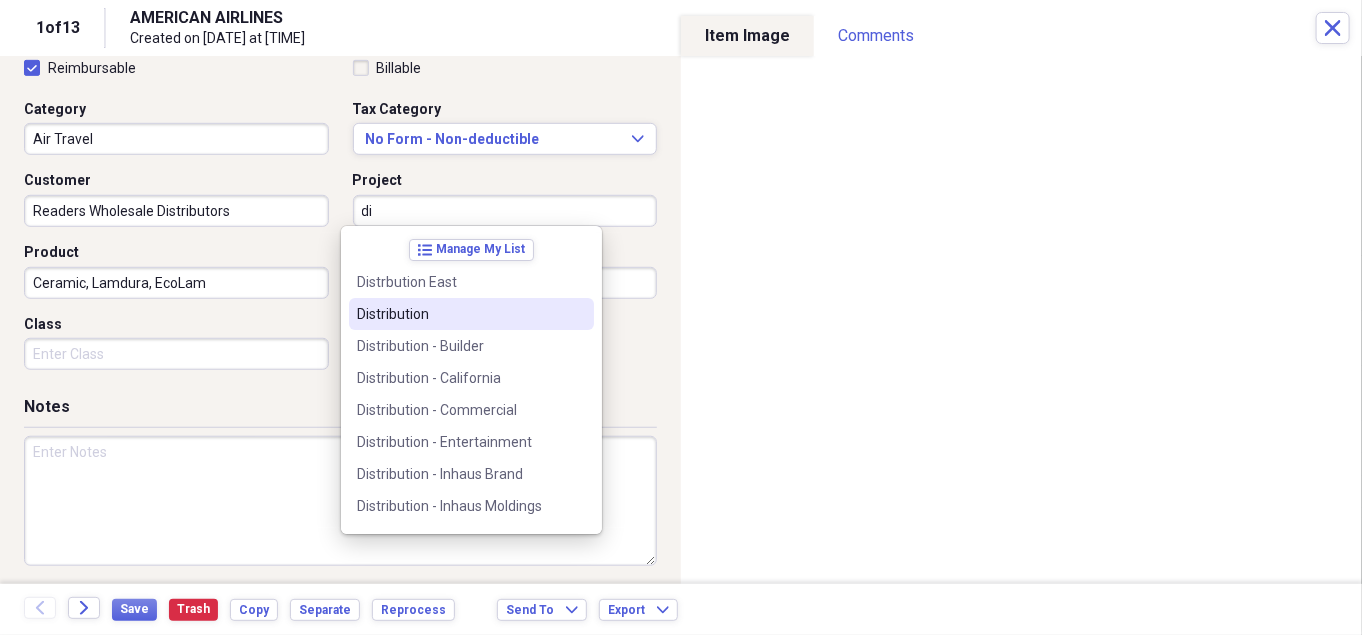 click on "Distribution" at bounding box center [459, 314] 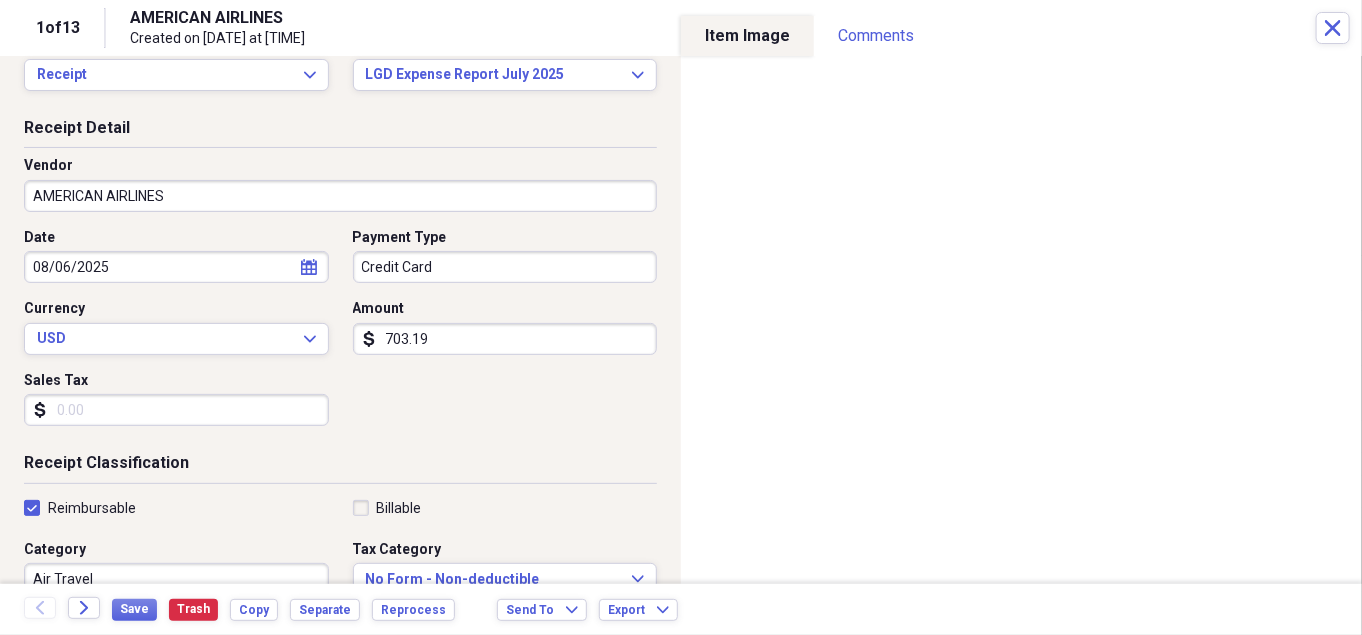 scroll, scrollTop: 0, scrollLeft: 0, axis: both 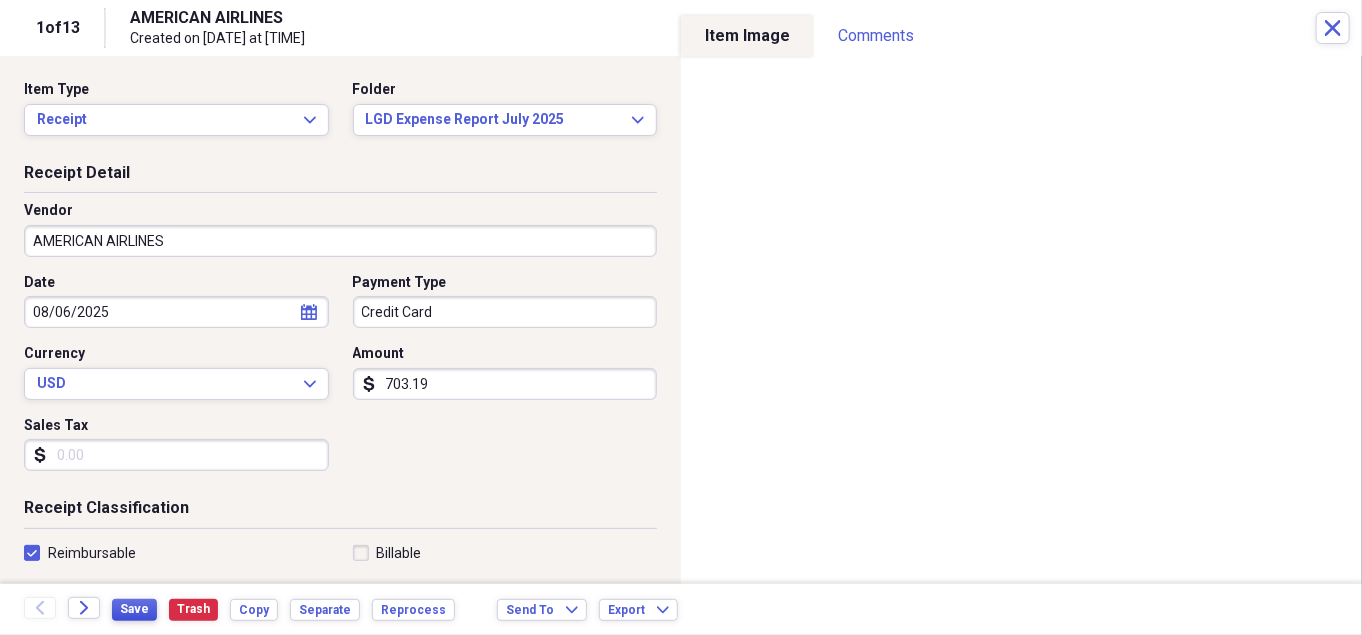 click on "Save" at bounding box center [134, 609] 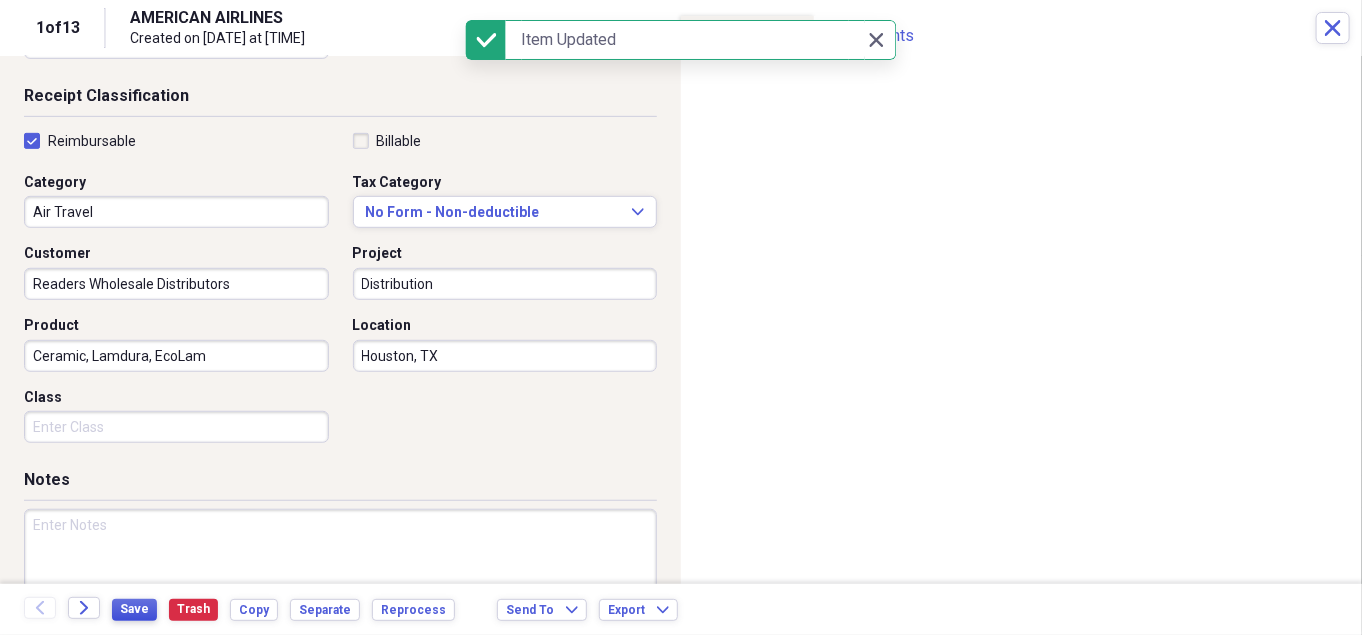 scroll, scrollTop: 490, scrollLeft: 0, axis: vertical 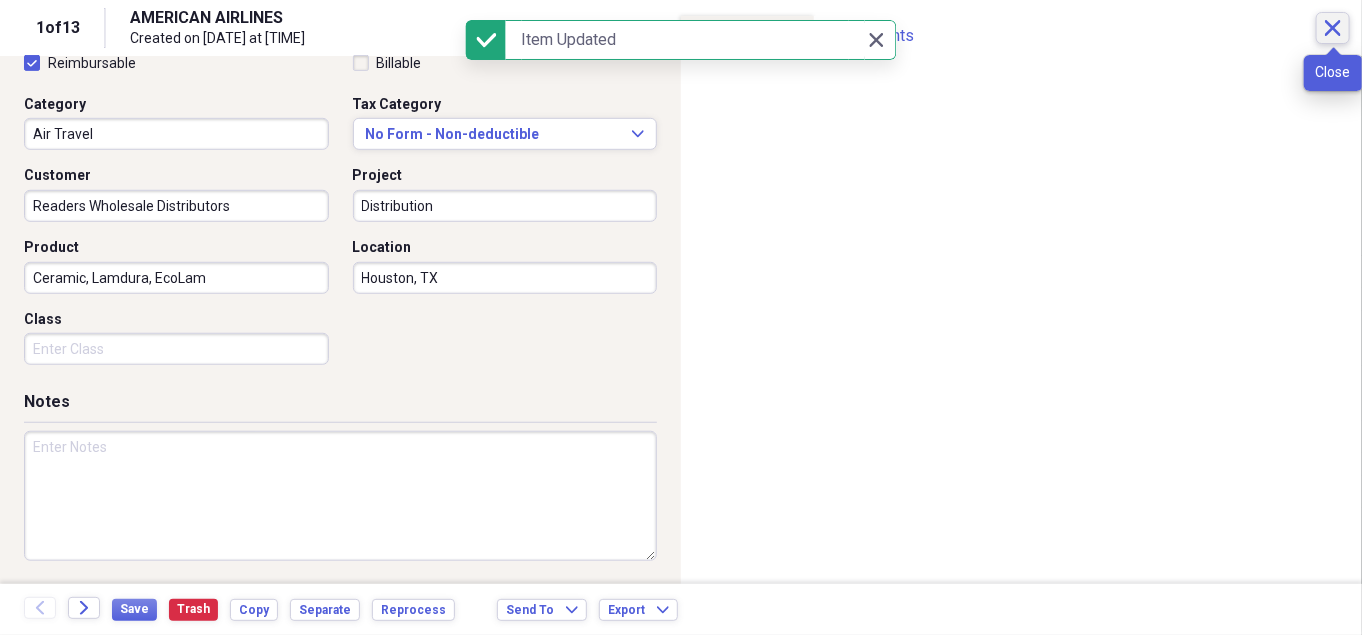 click on "Close" 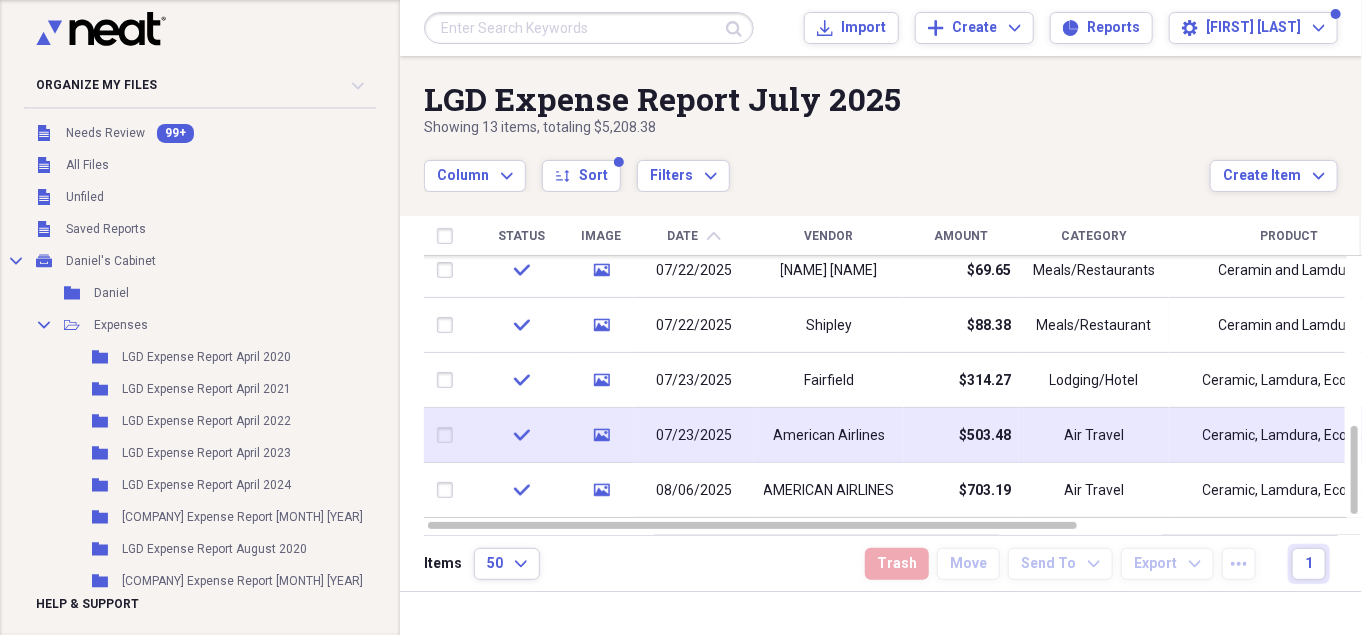 click on "$503.48" at bounding box center (961, 435) 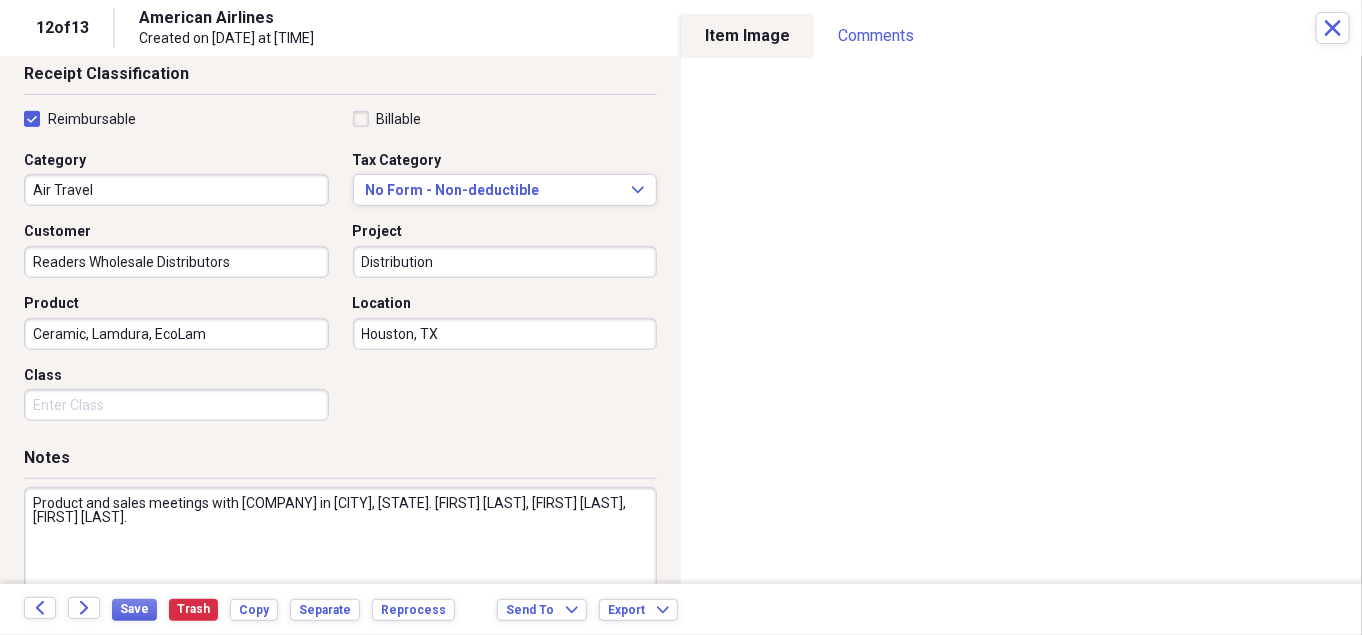 scroll, scrollTop: 490, scrollLeft: 0, axis: vertical 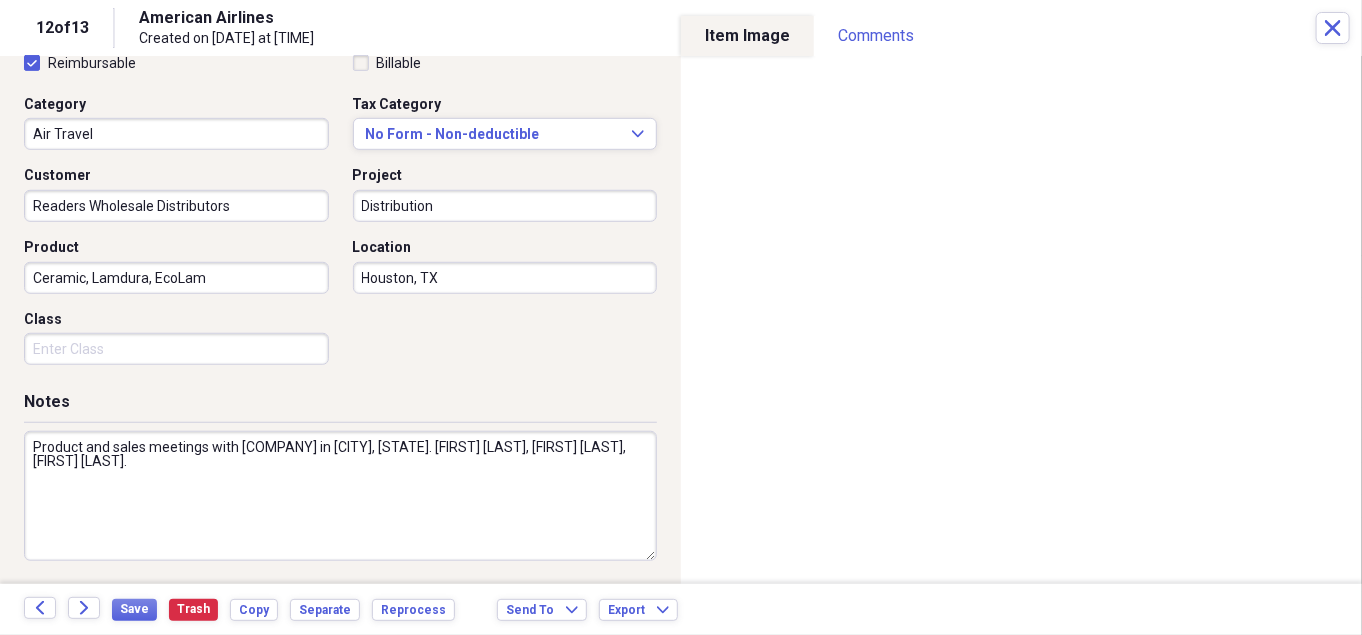 drag, startPoint x: 201, startPoint y: 475, endPoint x: 0, endPoint y: 378, distance: 223.18153 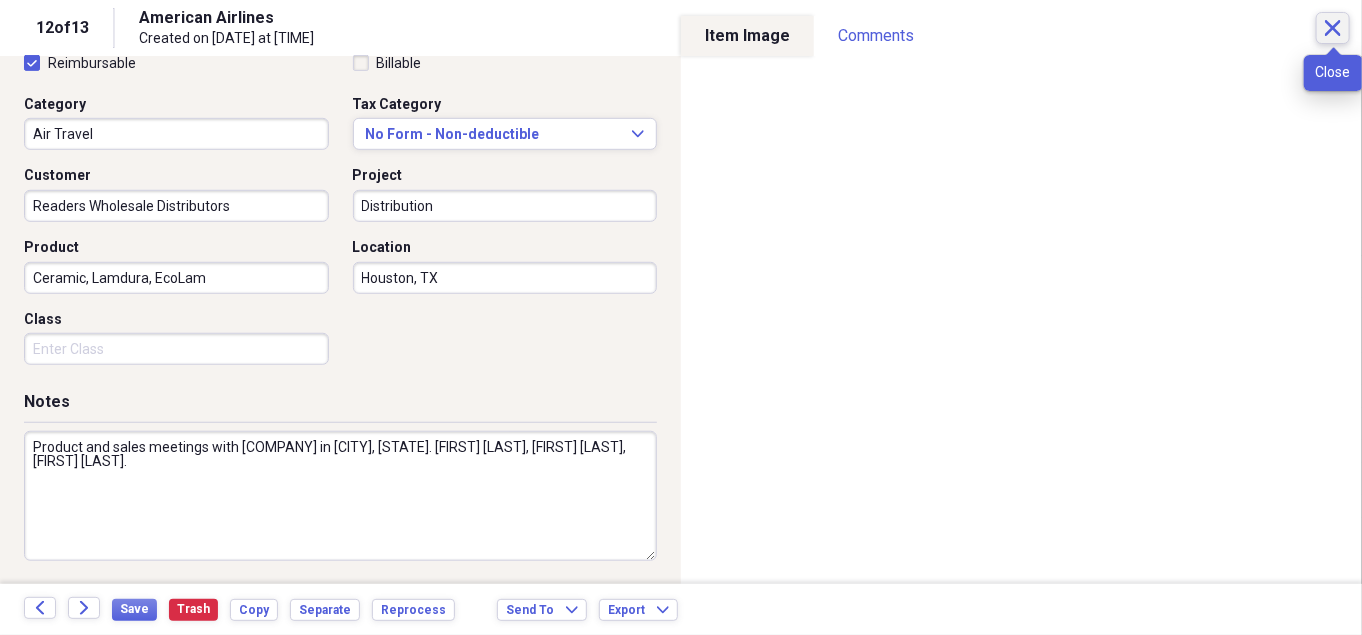 click on "Close" at bounding box center (1333, 28) 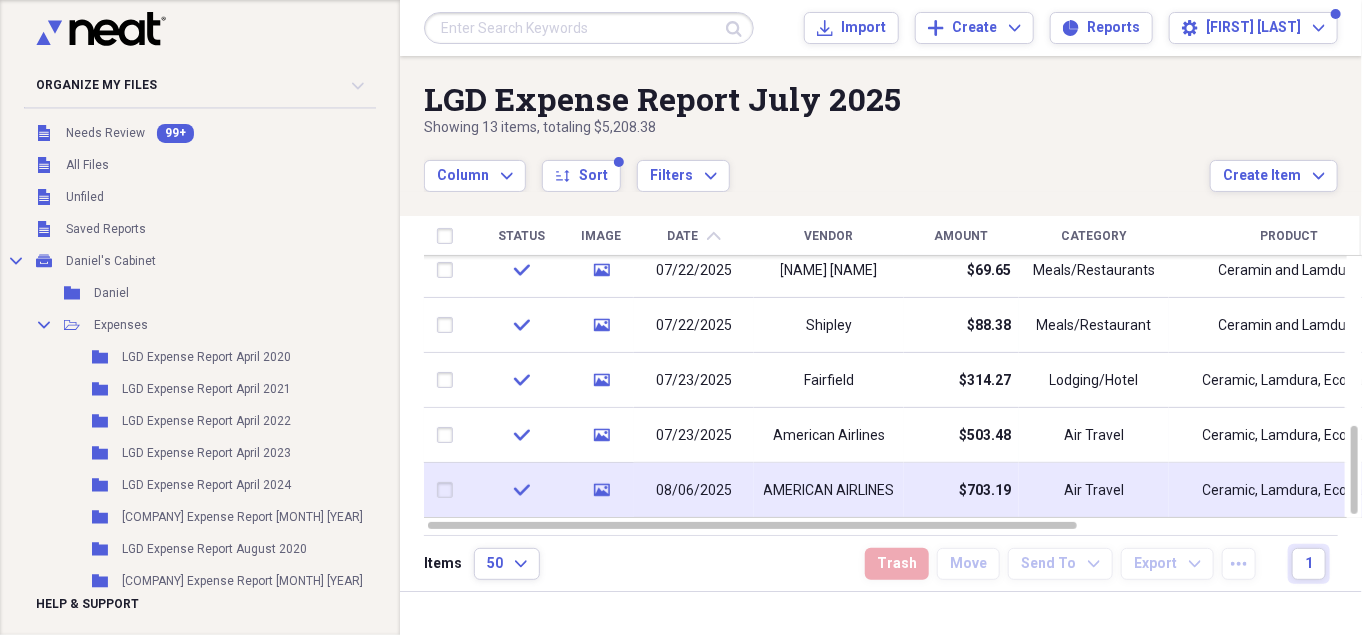click on "$703.19" at bounding box center (985, 491) 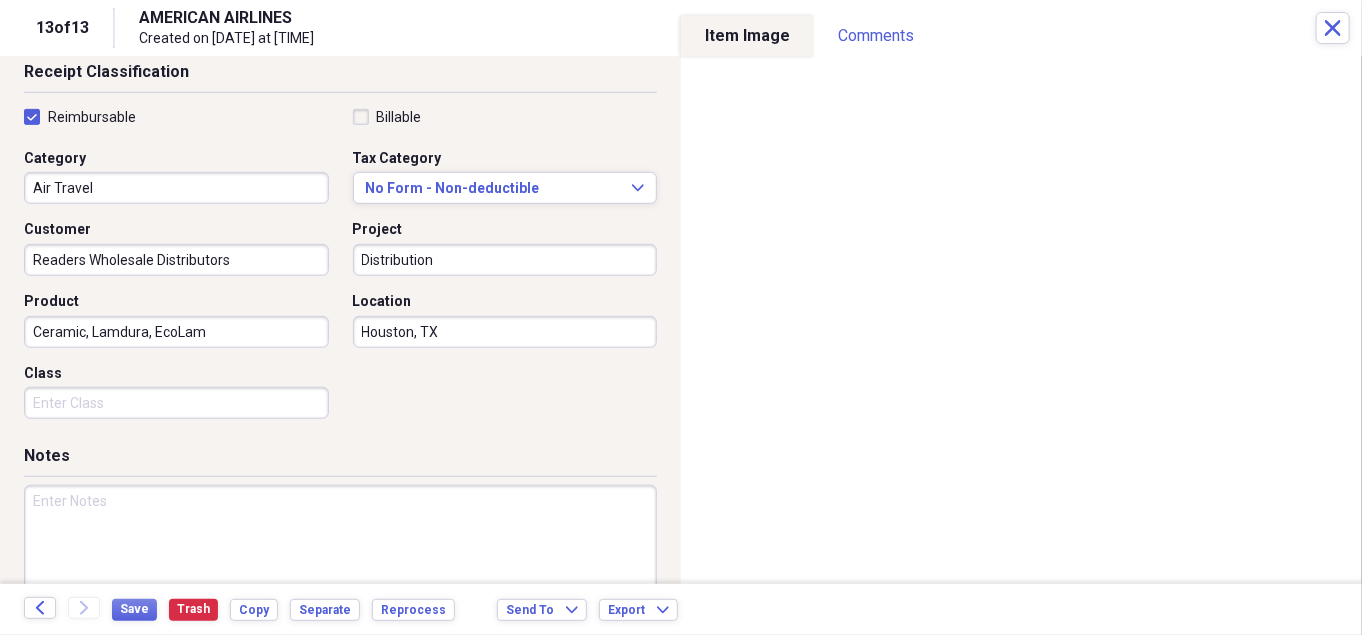 scroll, scrollTop: 456, scrollLeft: 0, axis: vertical 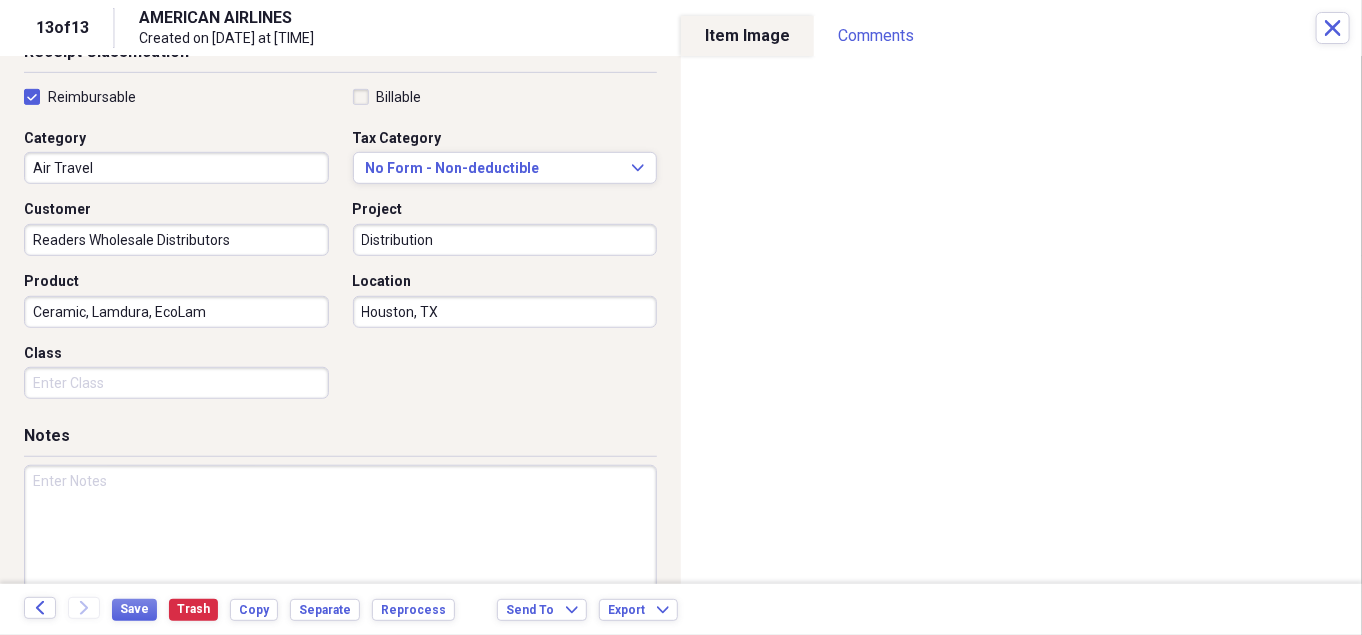 click at bounding box center [340, 530] 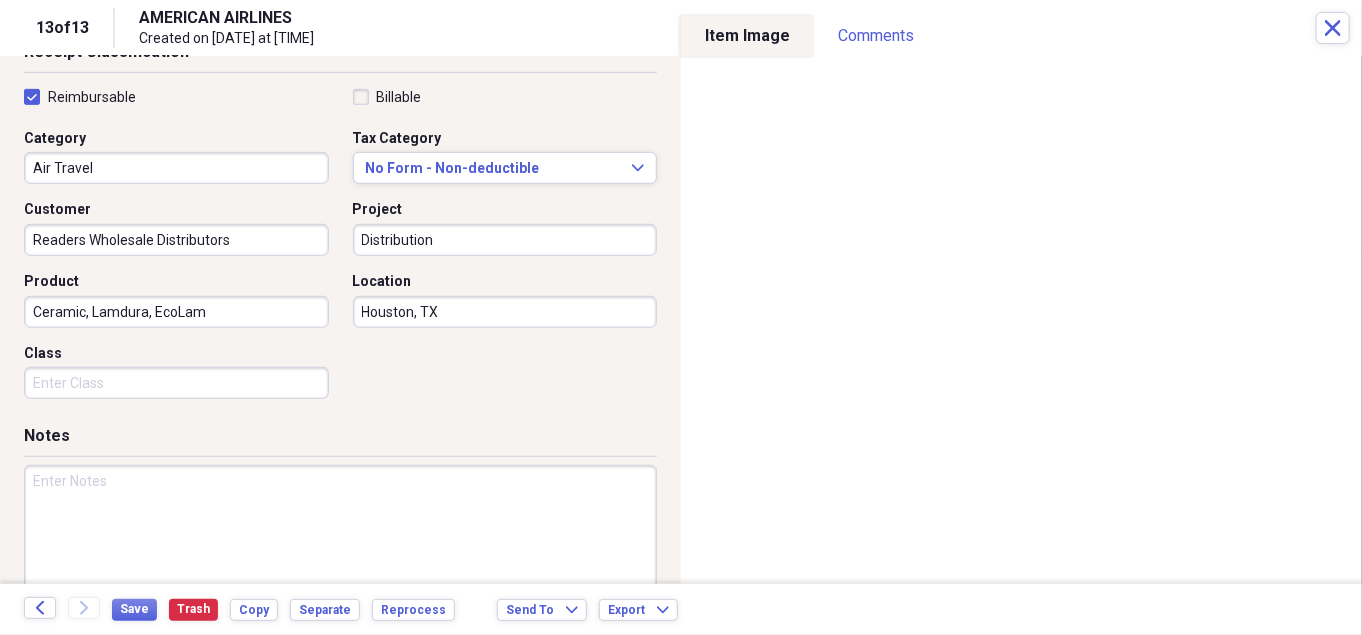 paste on "Product and sales meetings with [COMPANY] in [CITY], [STATE]. [FIRST] [LAST], [FIRST] [LAST], [FIRST] [LAST]." 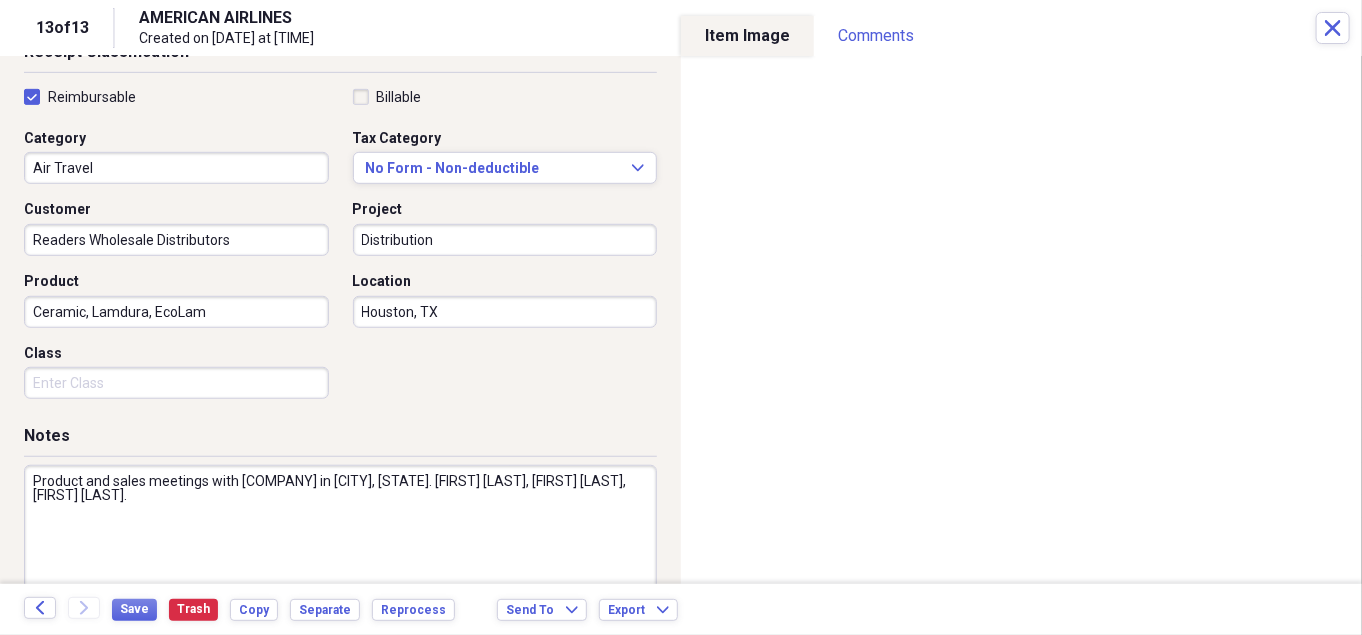 scroll, scrollTop: 0, scrollLeft: 0, axis: both 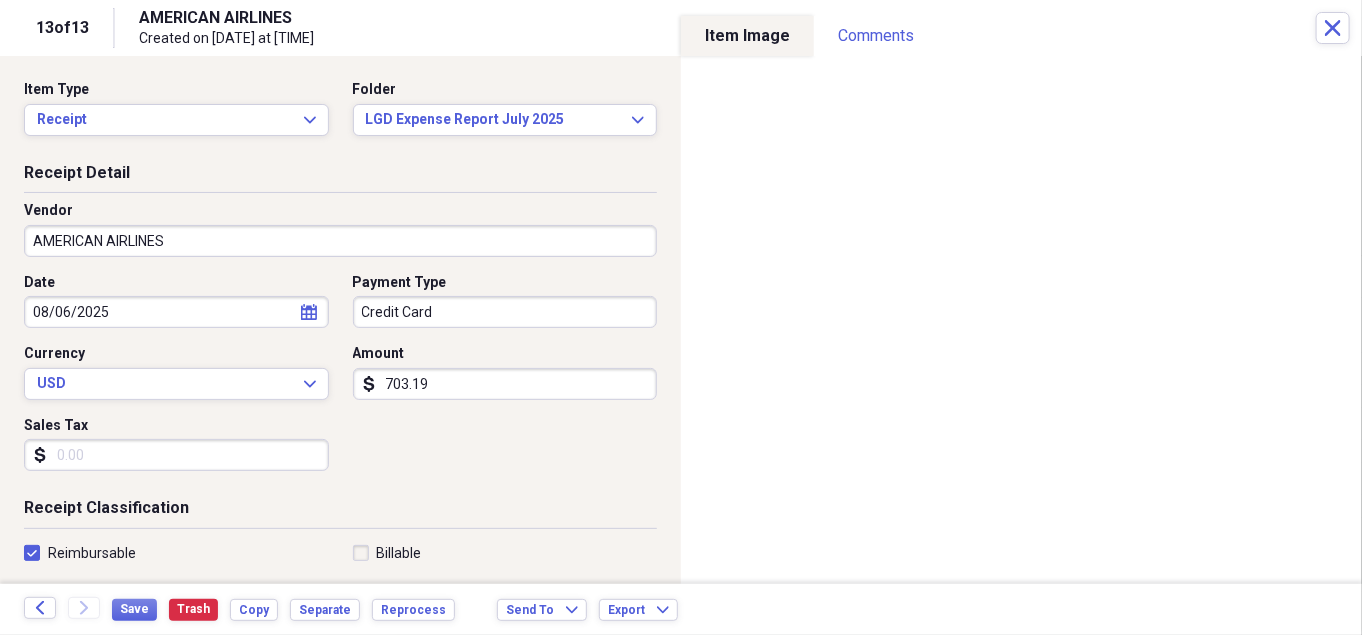 type on "Product and sales meetings with [COMPANY] in [CITY], [STATE]. [FIRST] [LAST], [FIRST] [LAST], [FIRST] [LAST]." 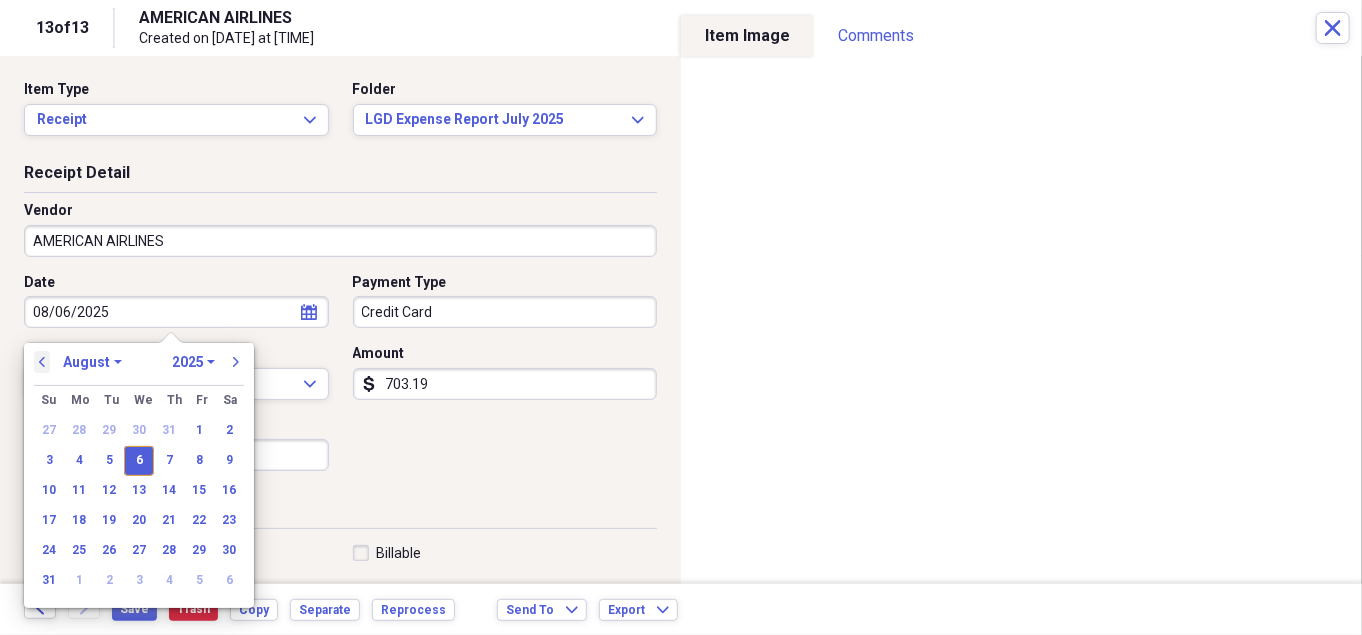 click on "previous" at bounding box center (42, 362) 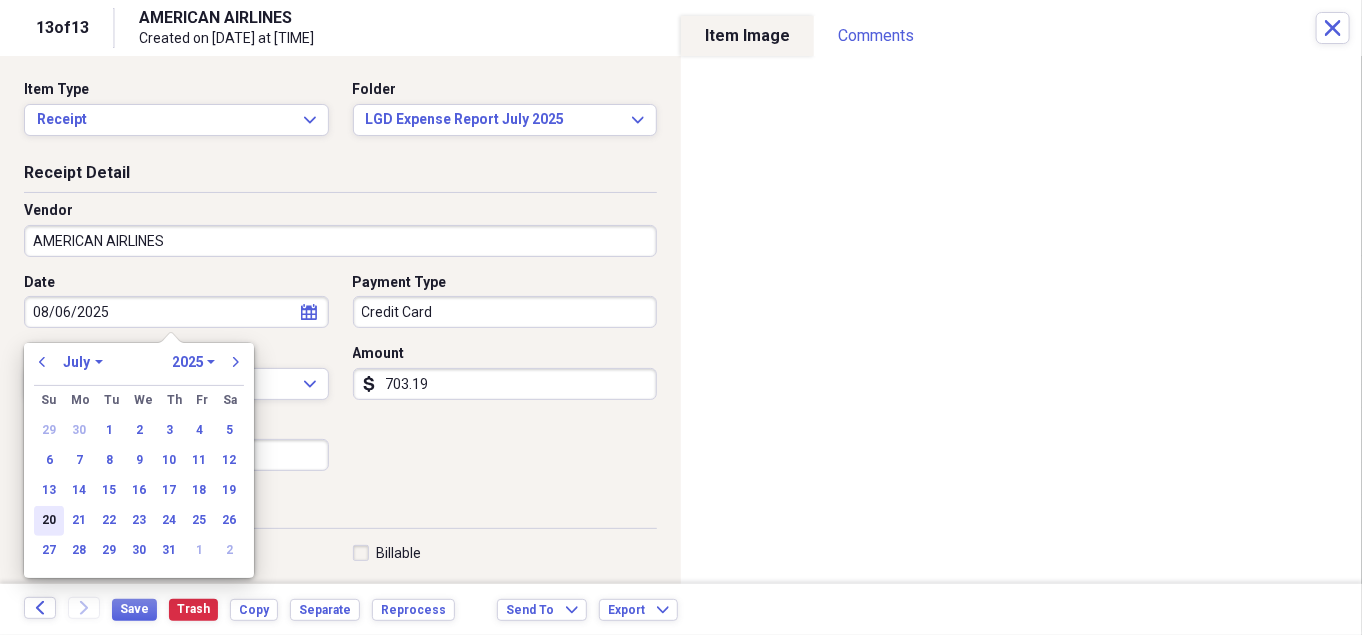 click on "20" at bounding box center (49, 521) 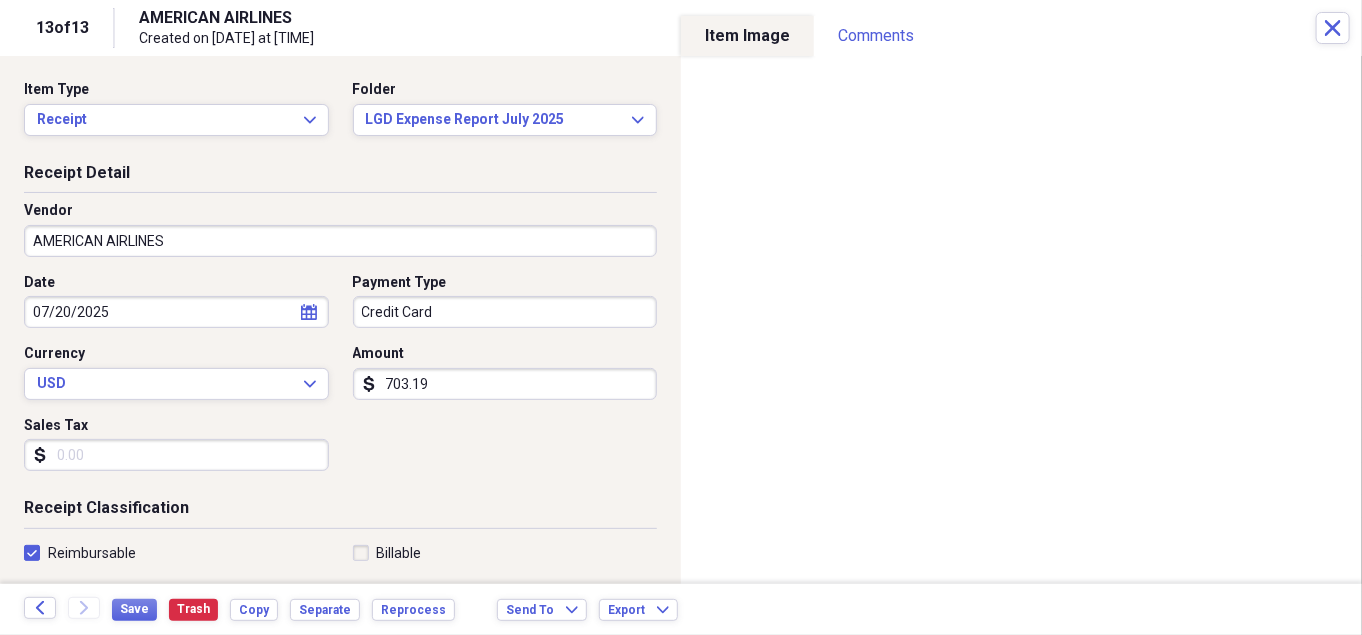 click on "Date [DATE] calendar Calendar Payment Type [PAYMENT] Currency [CURRENCY] Expand Amount dollar-sign [AMOUNT] Sales Tax dollar-sign" at bounding box center (340, 380) 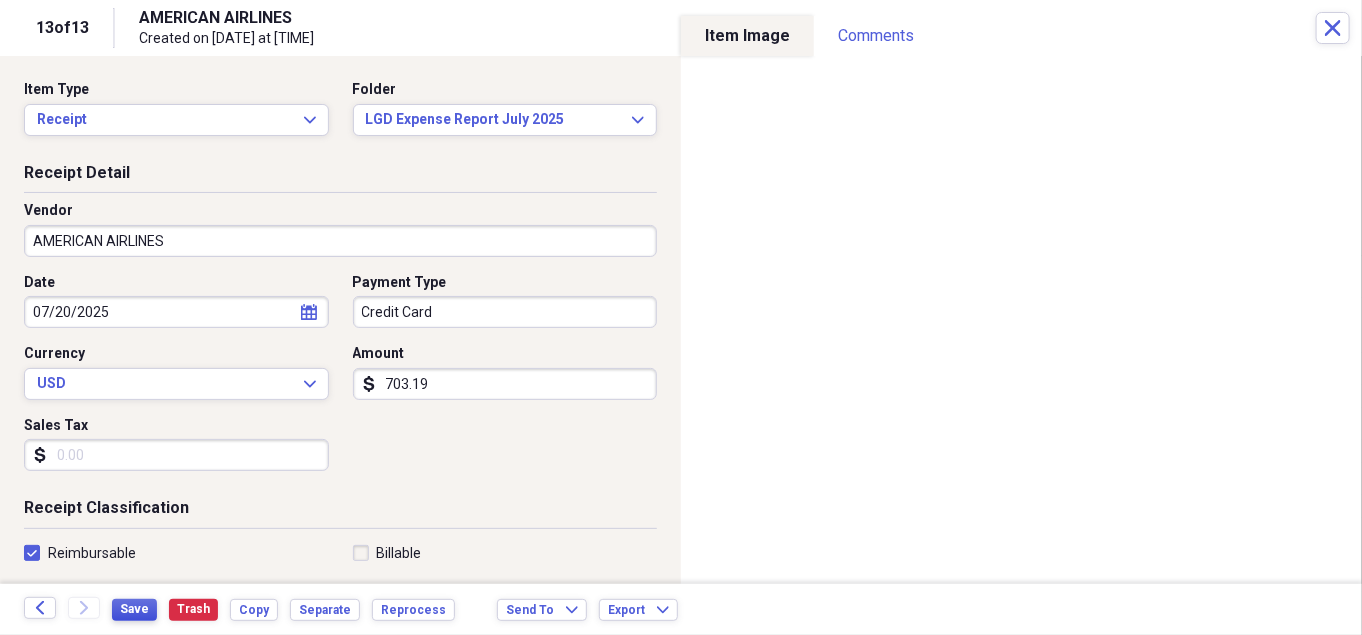 click on "Save" at bounding box center (134, 609) 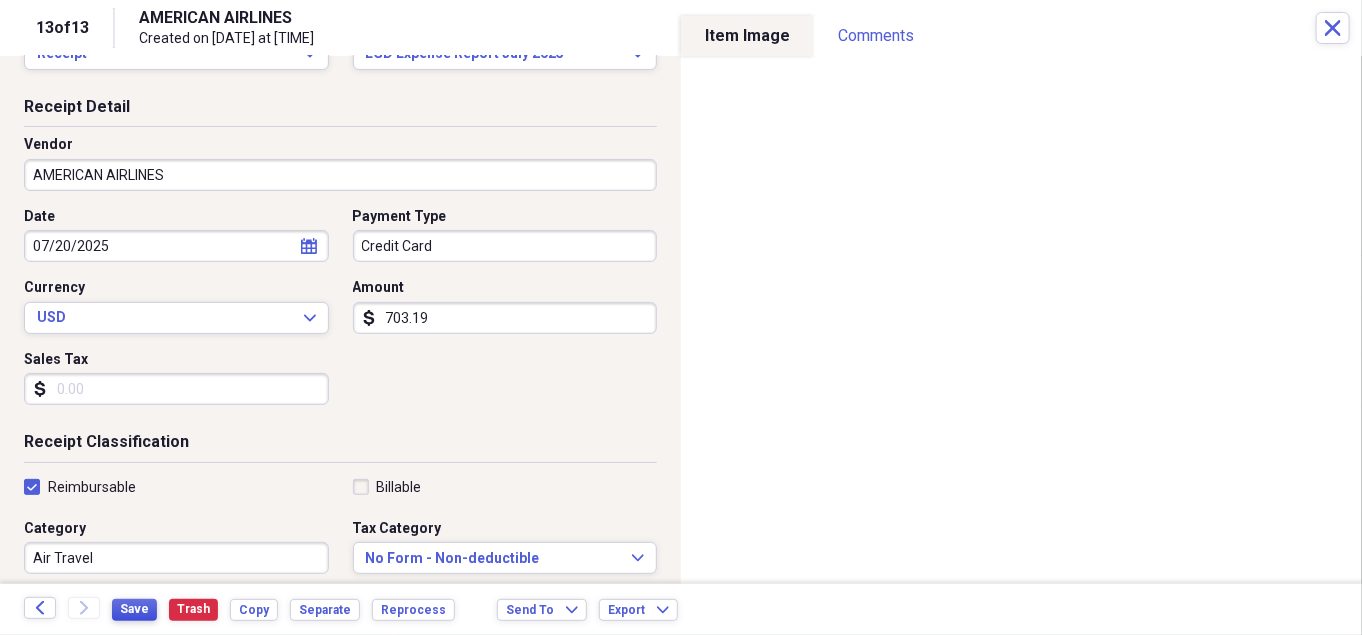 scroll, scrollTop: 0, scrollLeft: 0, axis: both 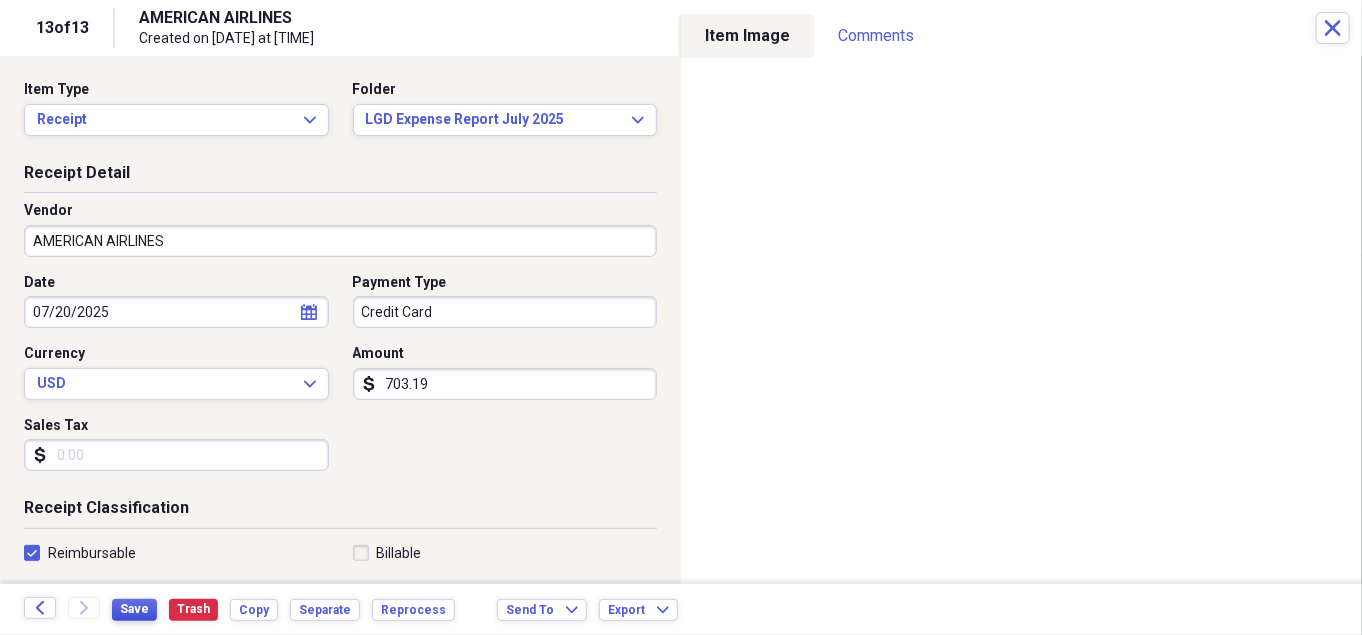 click on "Save" at bounding box center (134, 609) 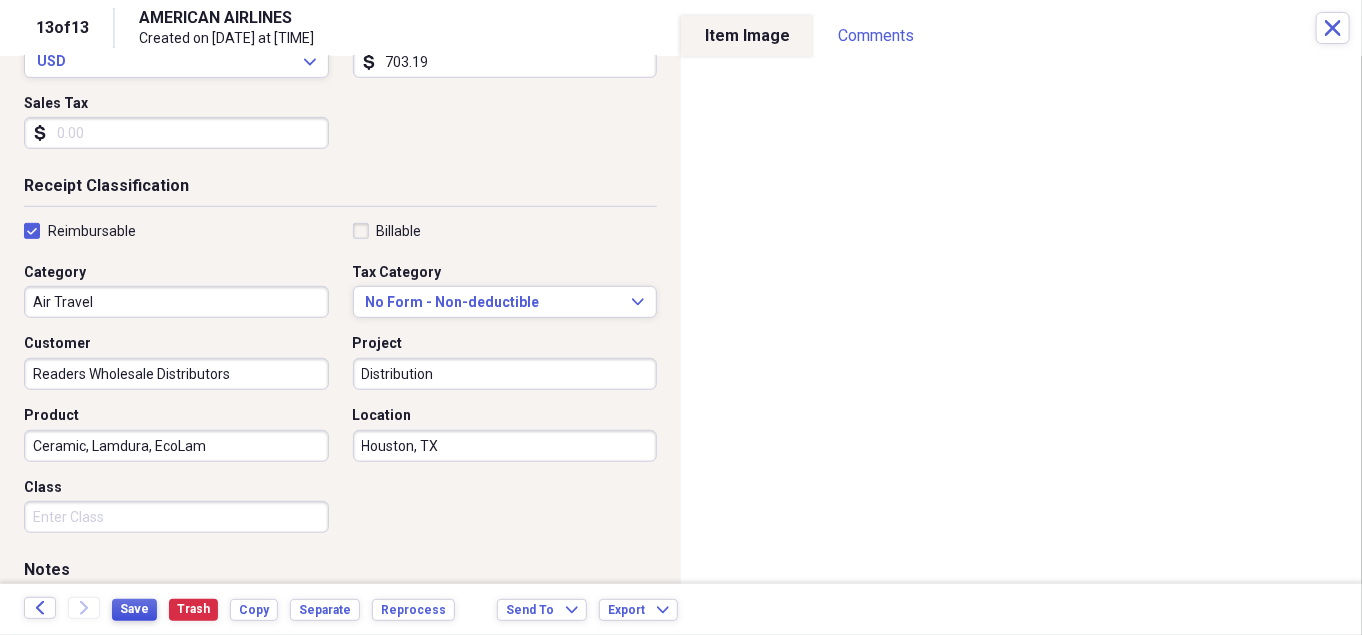 scroll, scrollTop: 490, scrollLeft: 0, axis: vertical 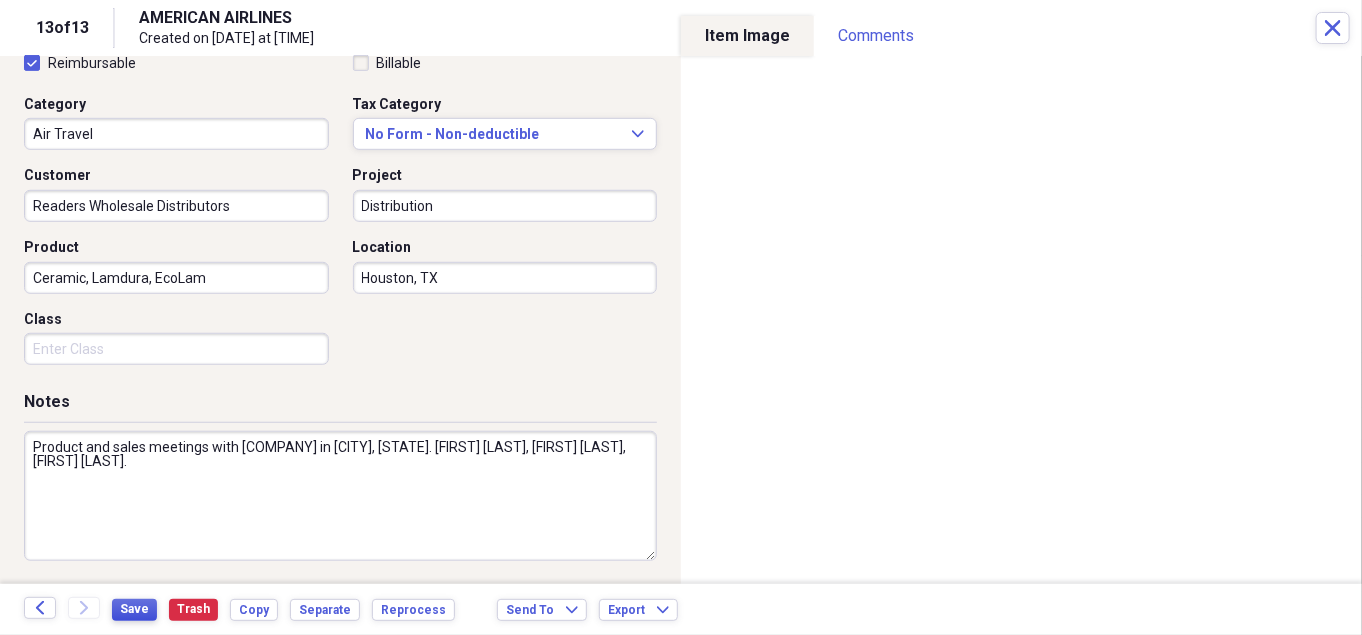 click on "Save" at bounding box center [134, 609] 